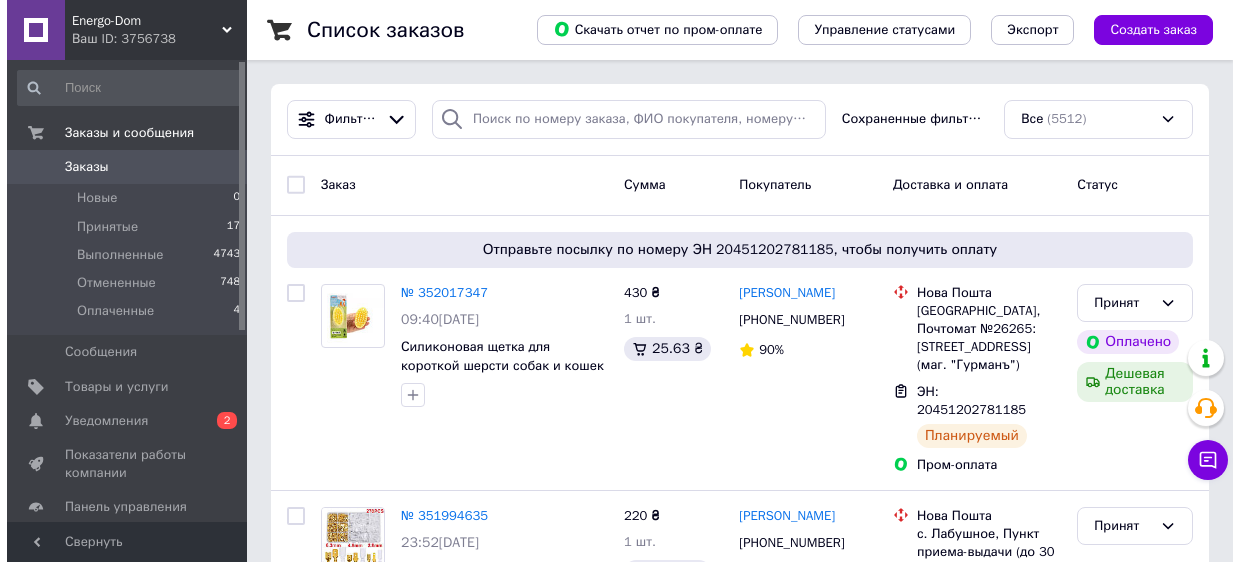 scroll, scrollTop: 0, scrollLeft: 0, axis: both 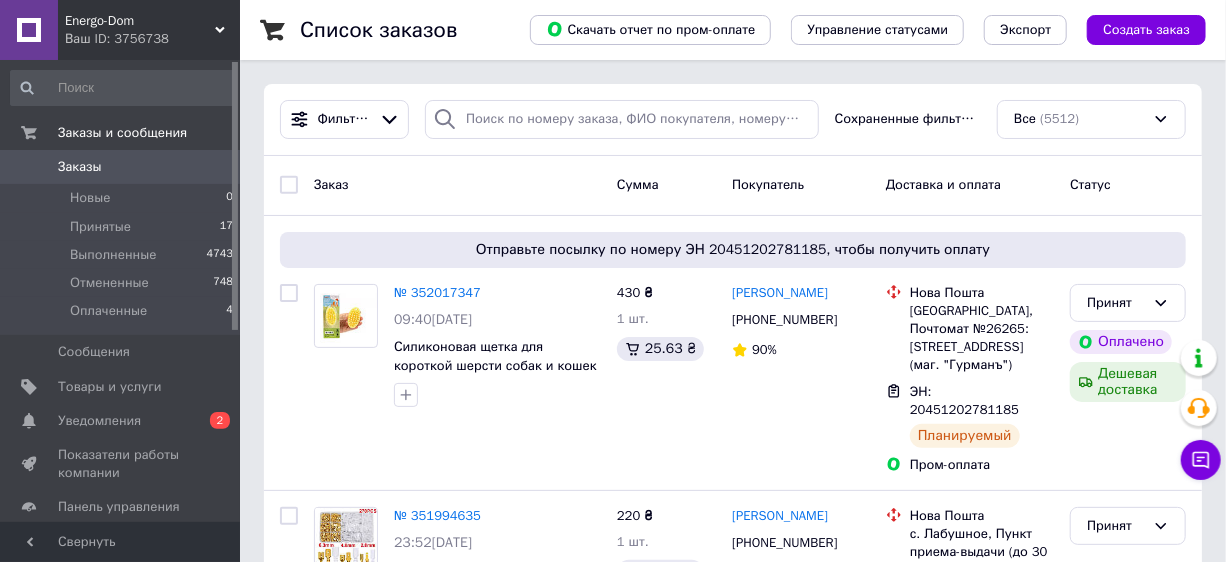 click on "Заказы" at bounding box center [121, 167] 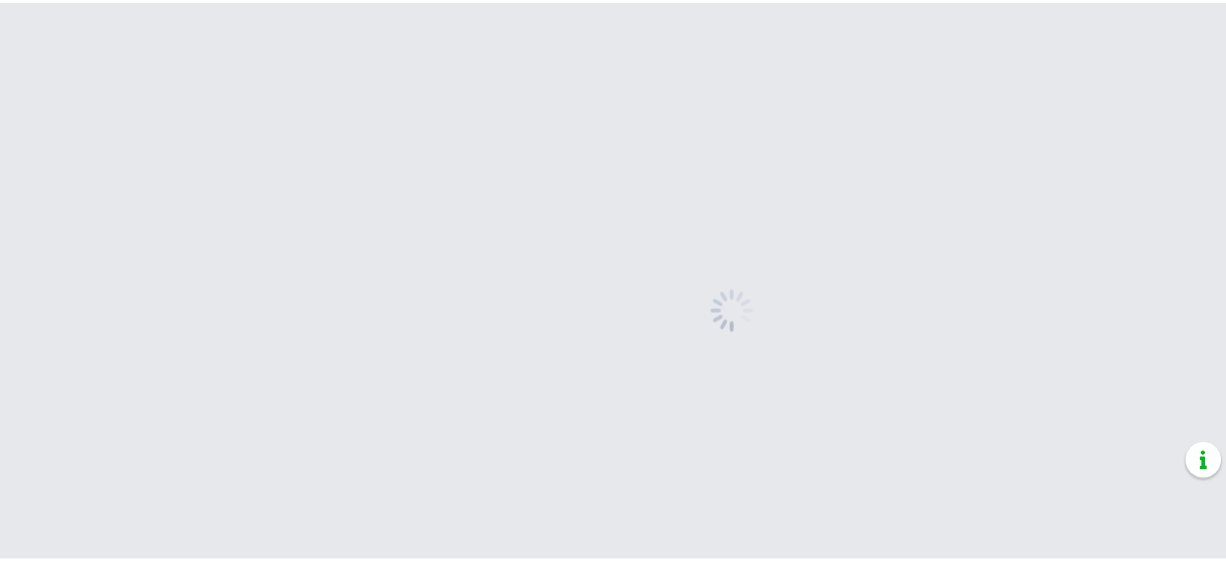 scroll, scrollTop: 0, scrollLeft: 0, axis: both 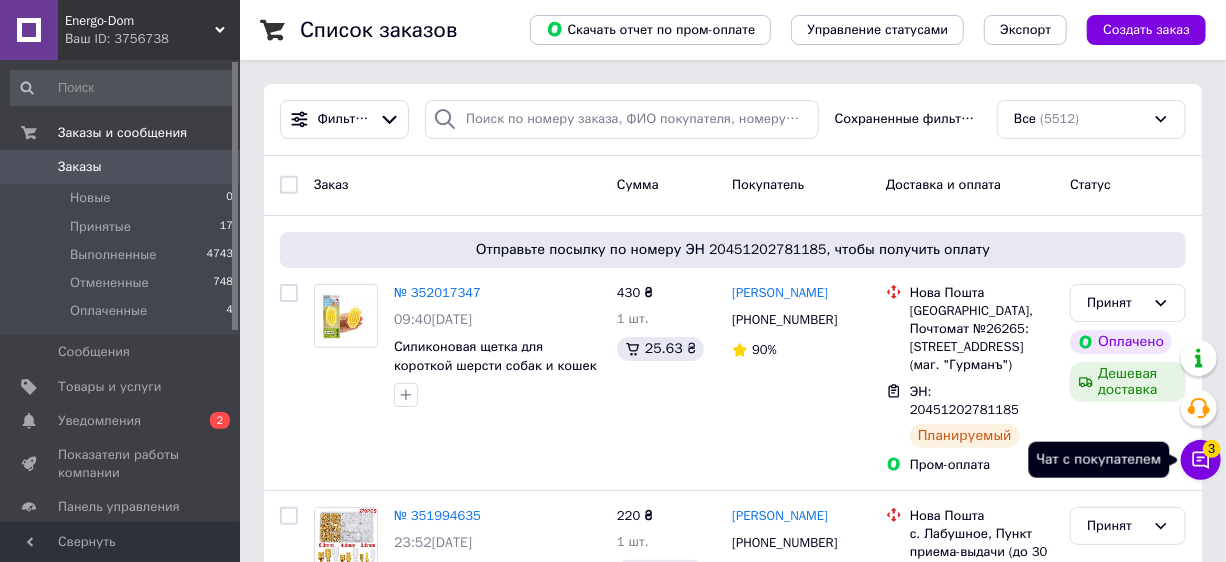 click 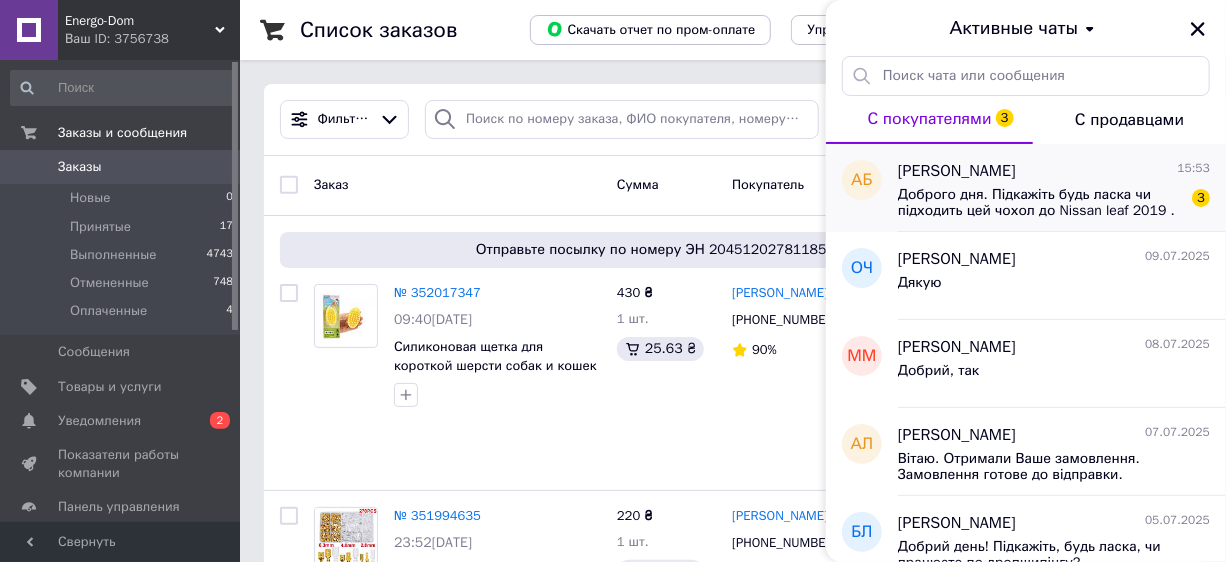 click on "Доброго дня.
Підкажіть будь ласка чи підходить цей чохол до Nissan leaf 2019 ." at bounding box center [1040, 203] 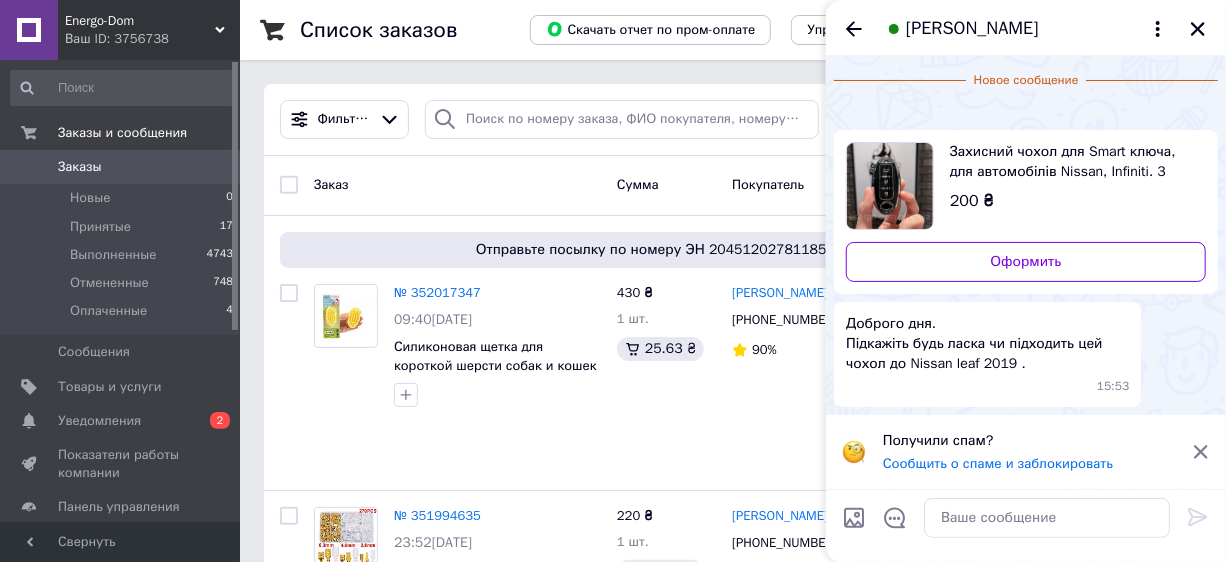 scroll, scrollTop: 136, scrollLeft: 0, axis: vertical 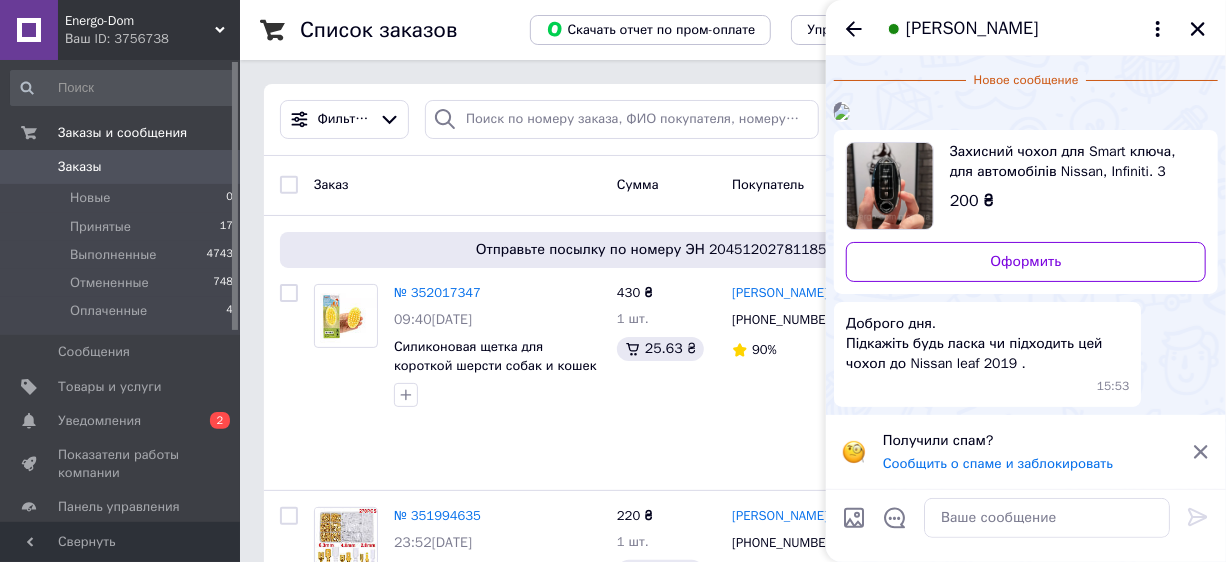 click at bounding box center [842, 112] 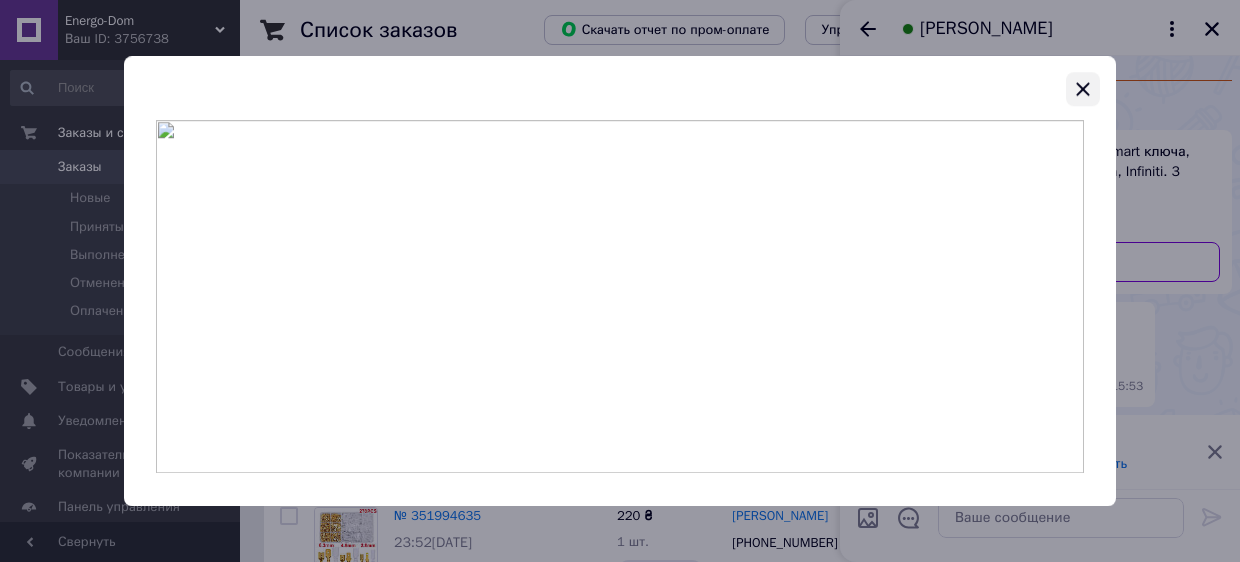 click 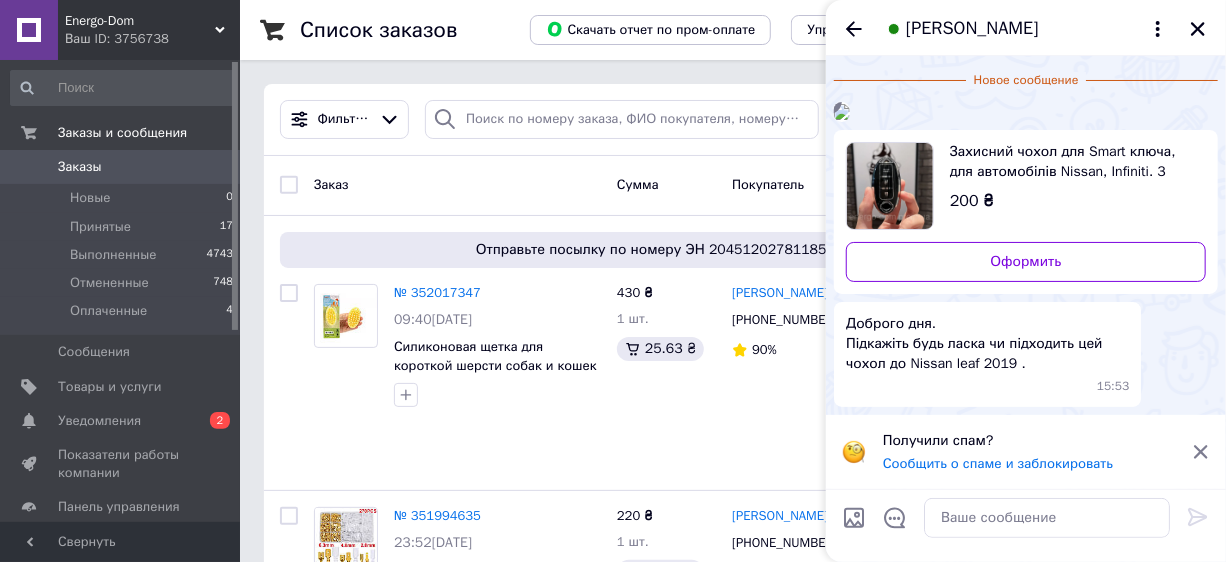 click at bounding box center (890, 186) 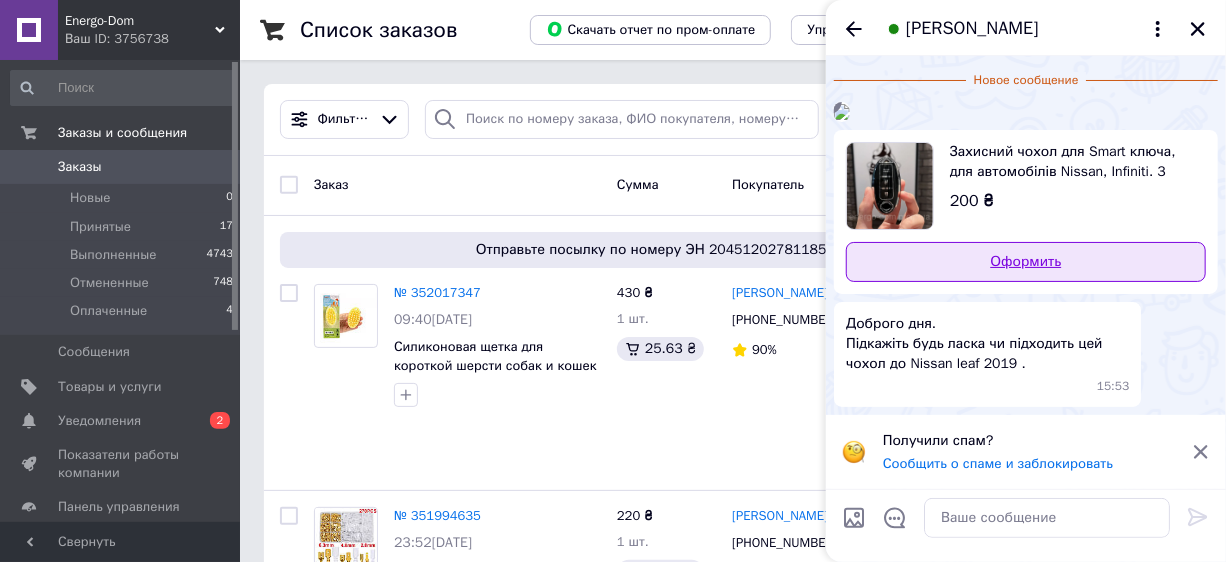 scroll, scrollTop: 318, scrollLeft: 0, axis: vertical 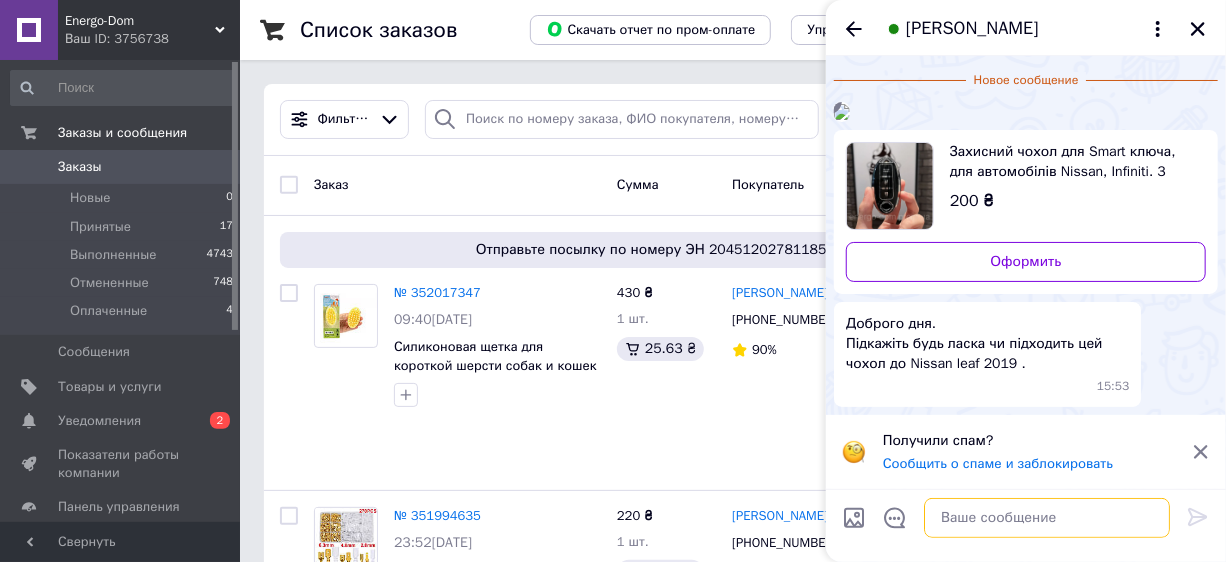 click at bounding box center (1047, 518) 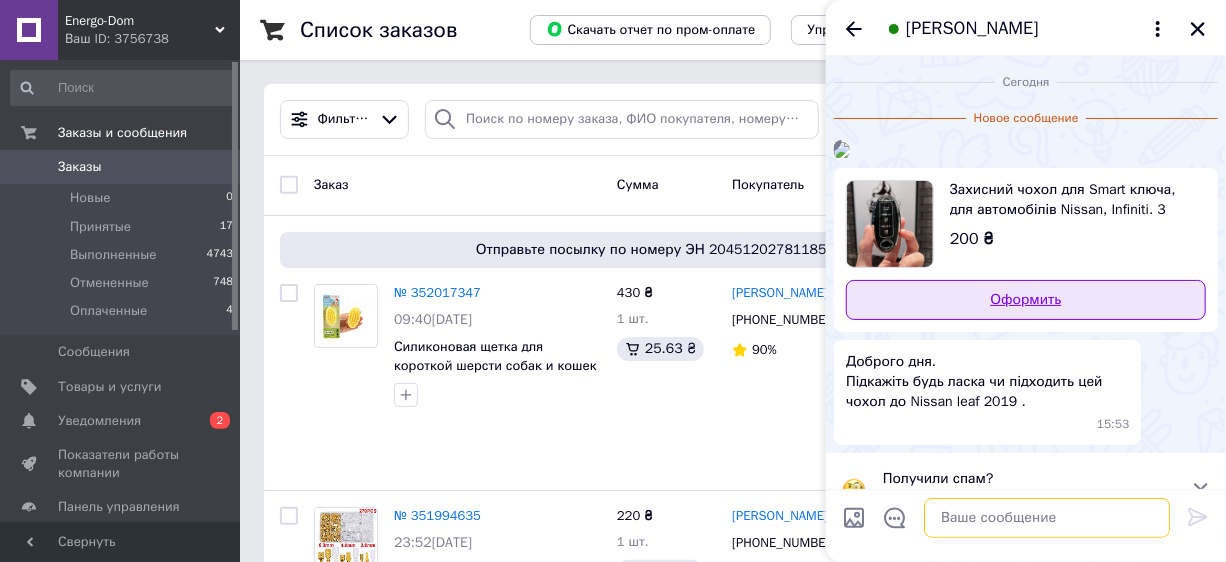 scroll, scrollTop: 318, scrollLeft: 0, axis: vertical 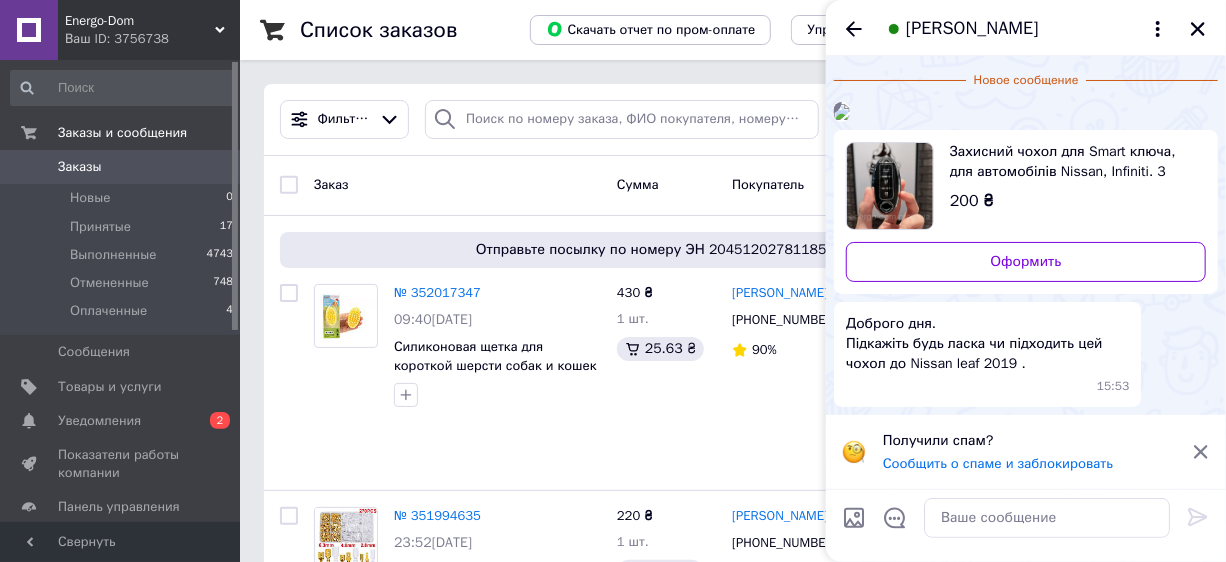 click 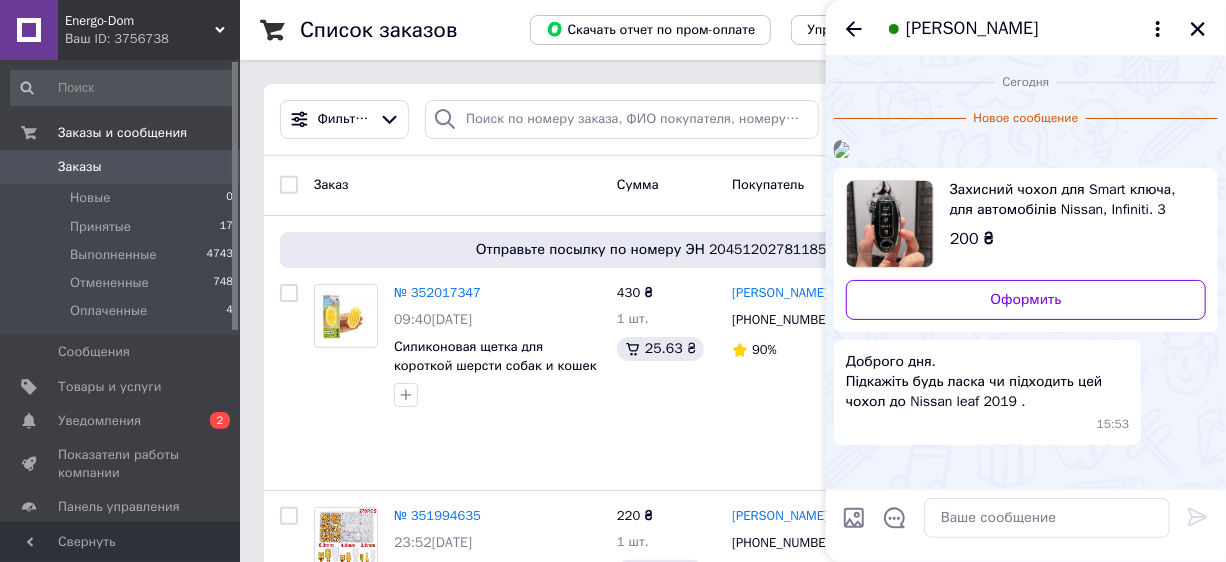 scroll, scrollTop: 244, scrollLeft: 0, axis: vertical 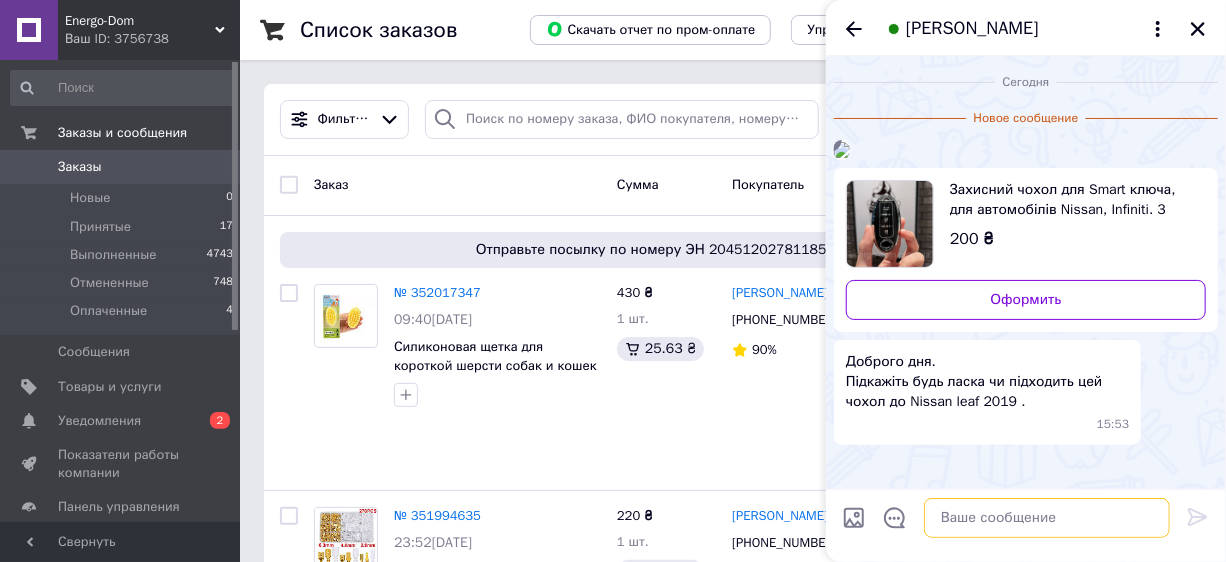 click at bounding box center (1047, 518) 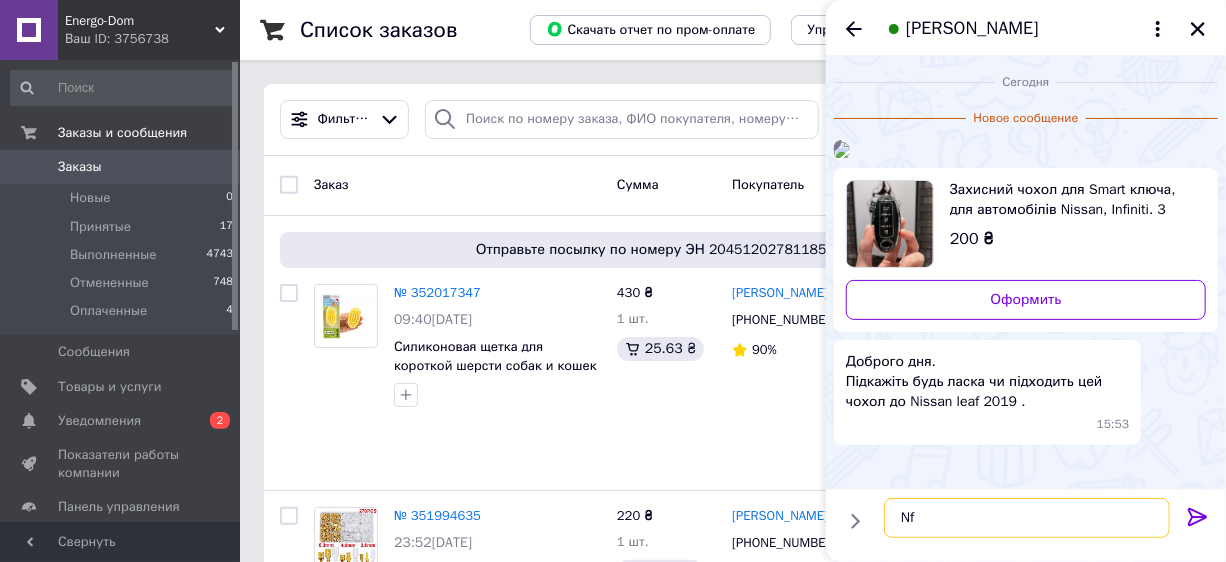 type on "N" 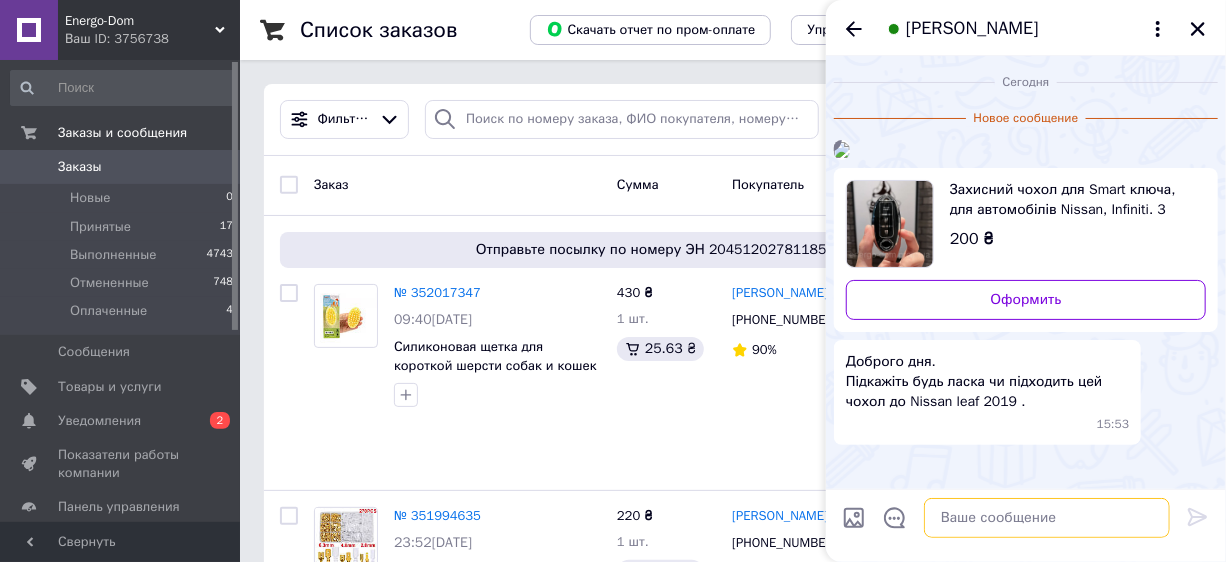 type on "Ж" 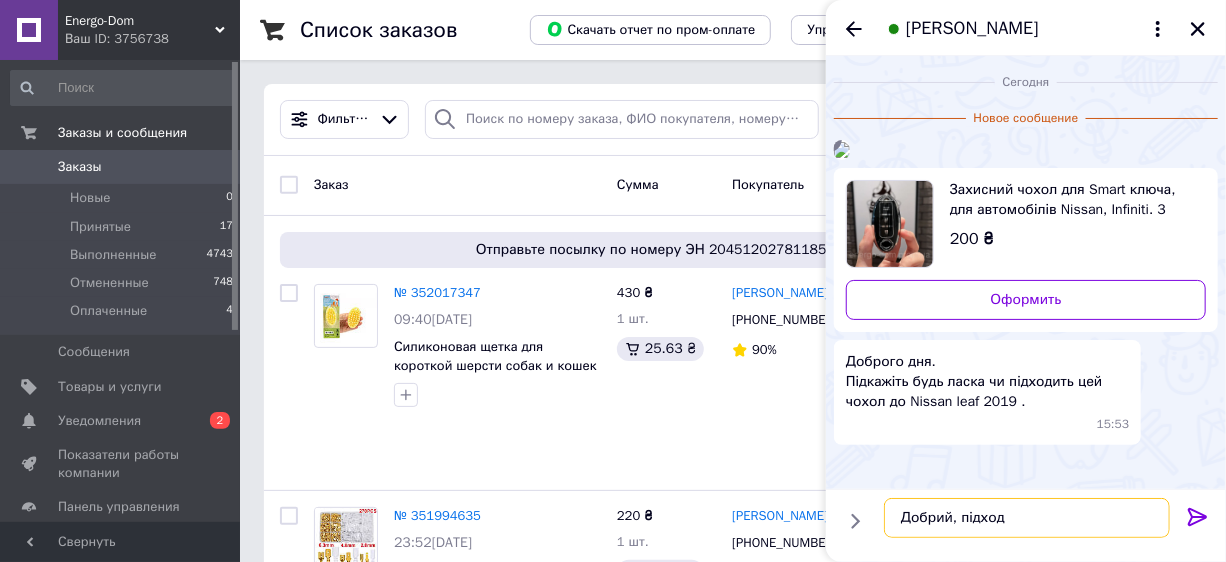 type on "Добрий, підходе" 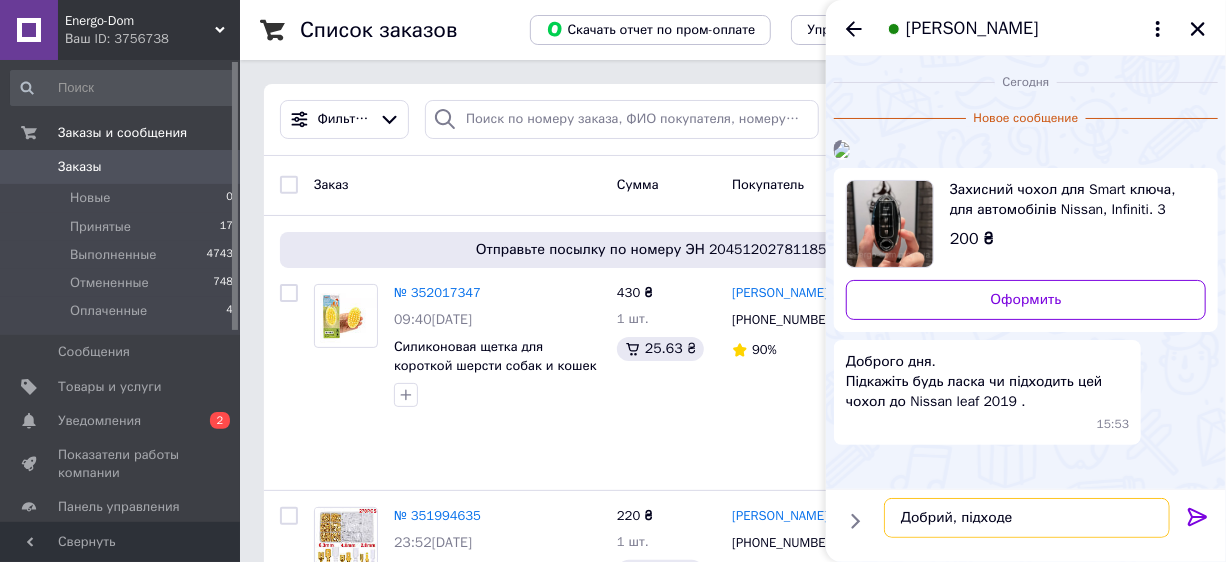 type 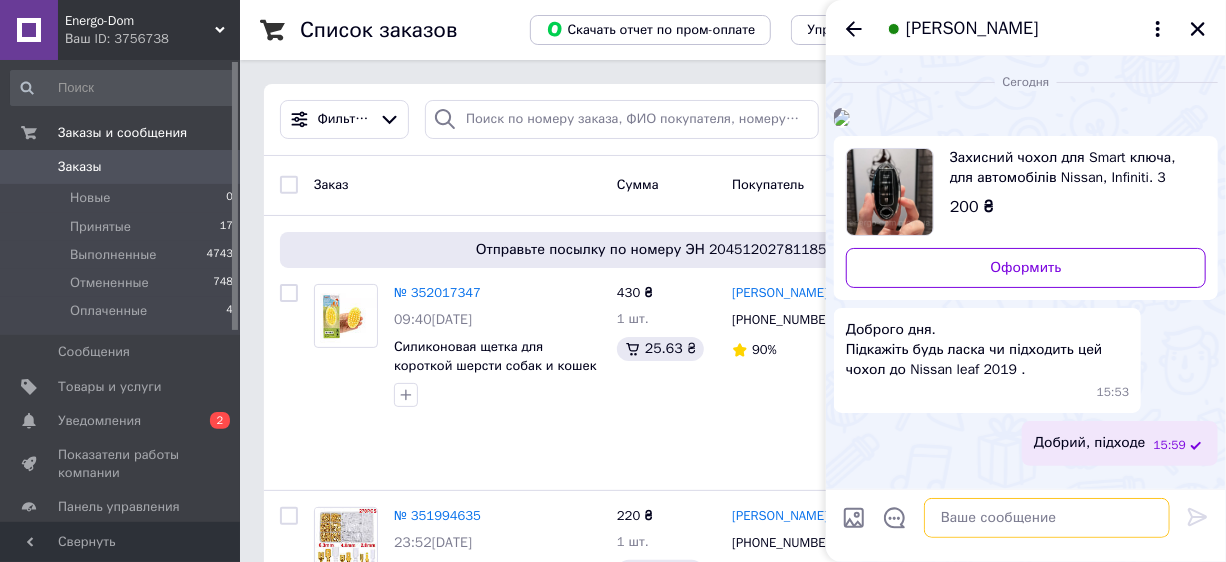 scroll, scrollTop: 265, scrollLeft: 0, axis: vertical 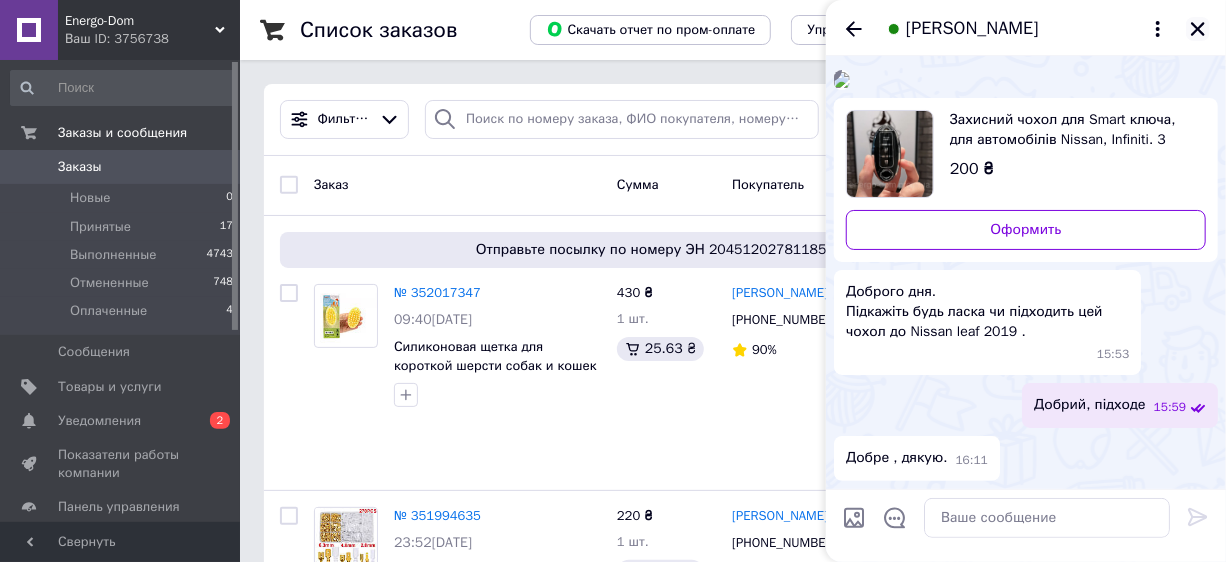 click 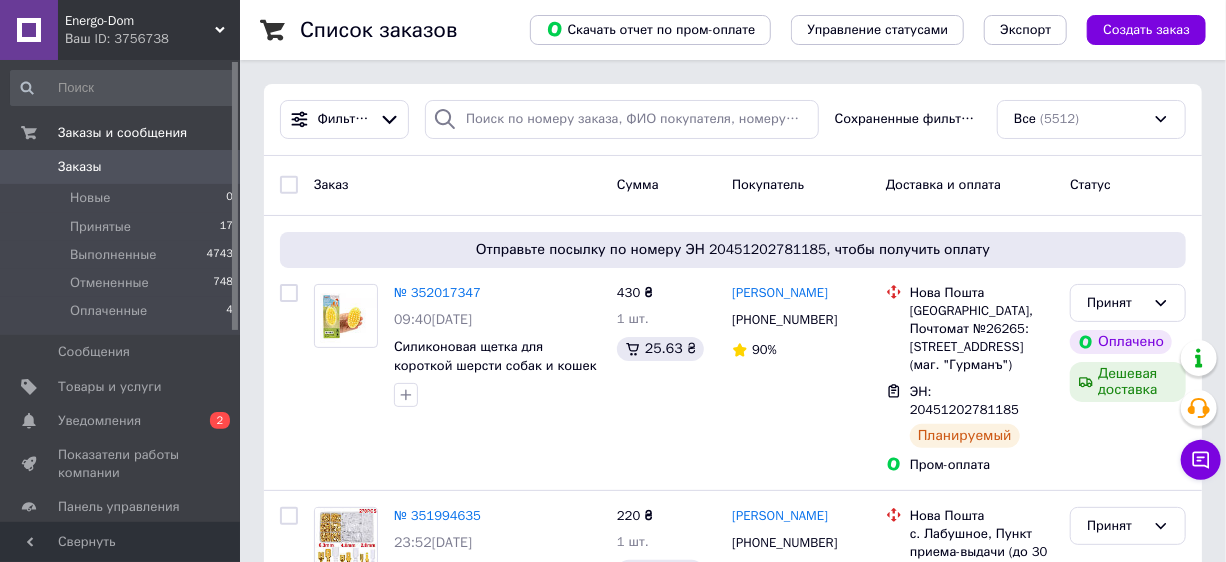 click on "Заказы 0" at bounding box center (122, 167) 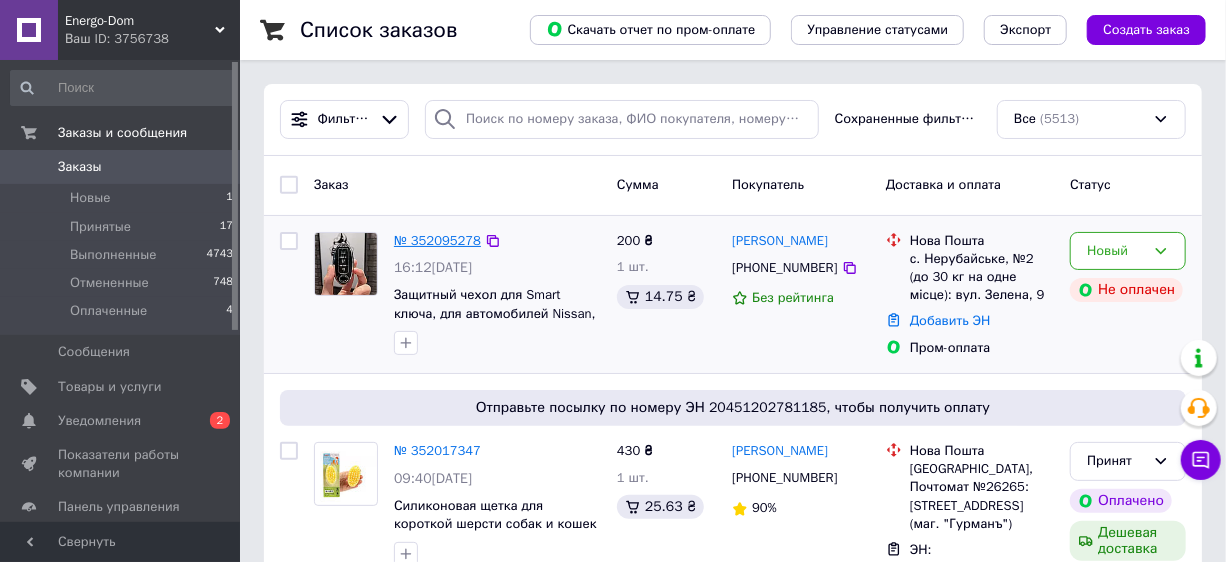 click on "№ 352095278" at bounding box center [437, 240] 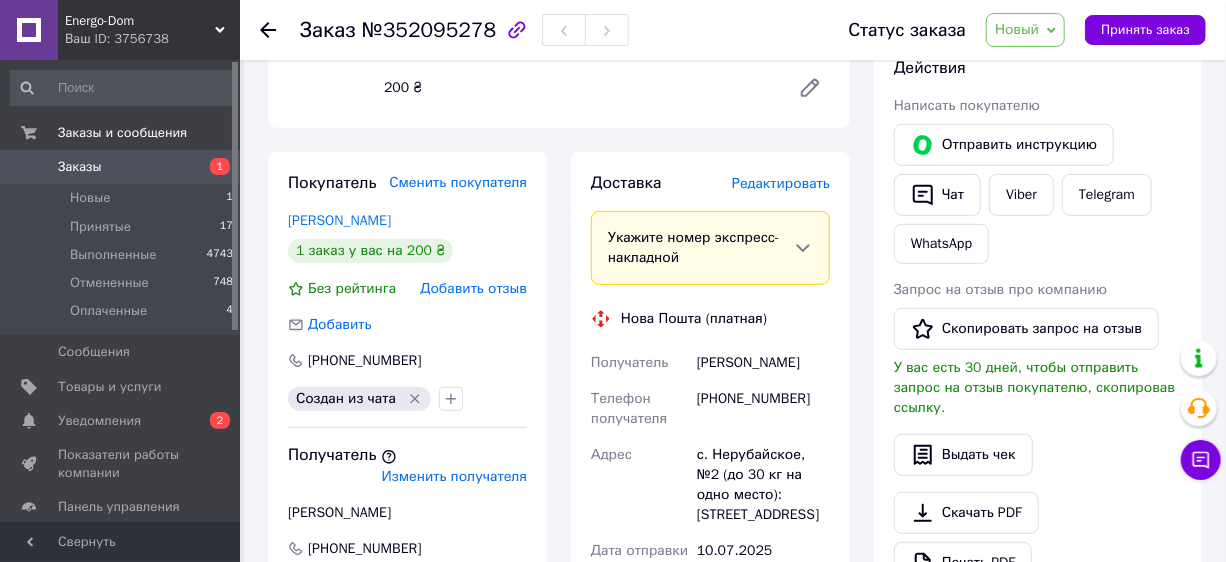 scroll, scrollTop: 545, scrollLeft: 0, axis: vertical 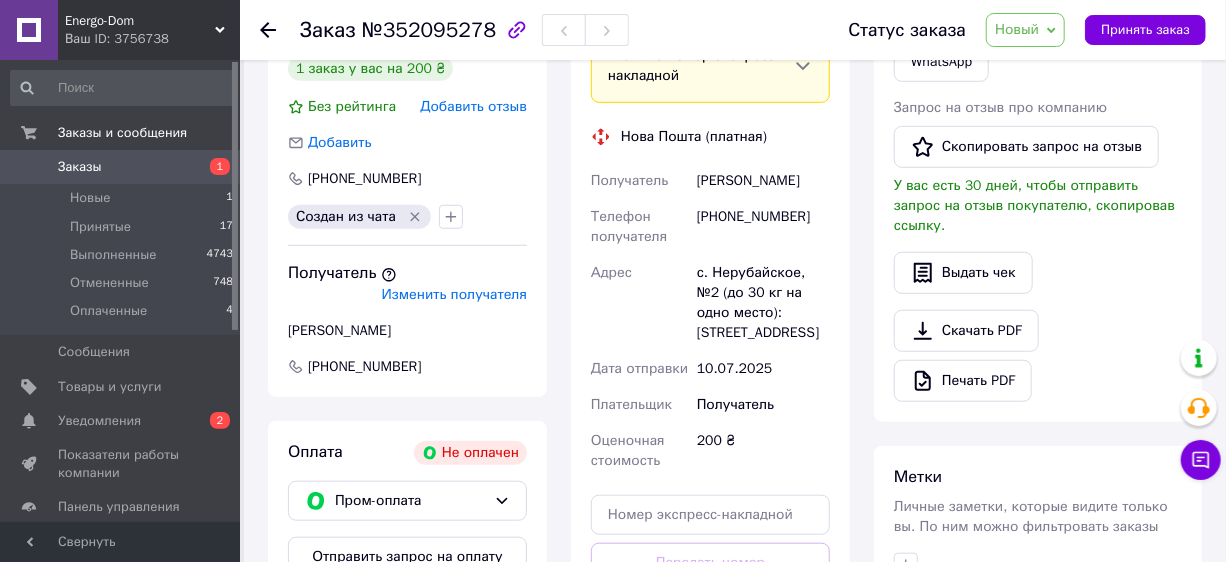 click on "+380734414309" at bounding box center (763, 227) 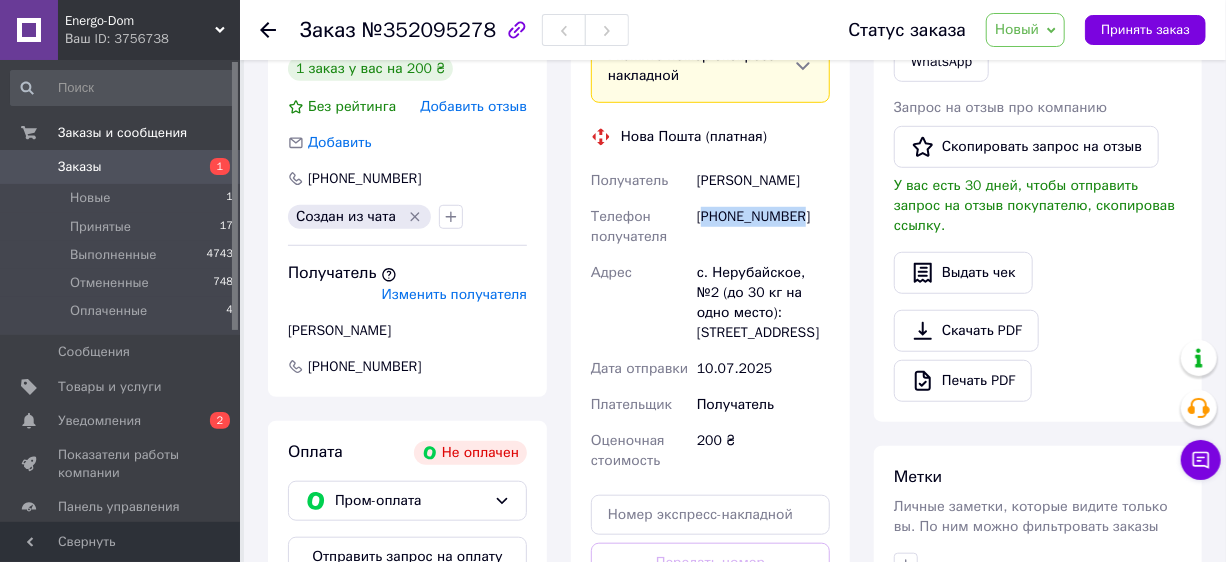 click on "+380734414309" at bounding box center (763, 227) 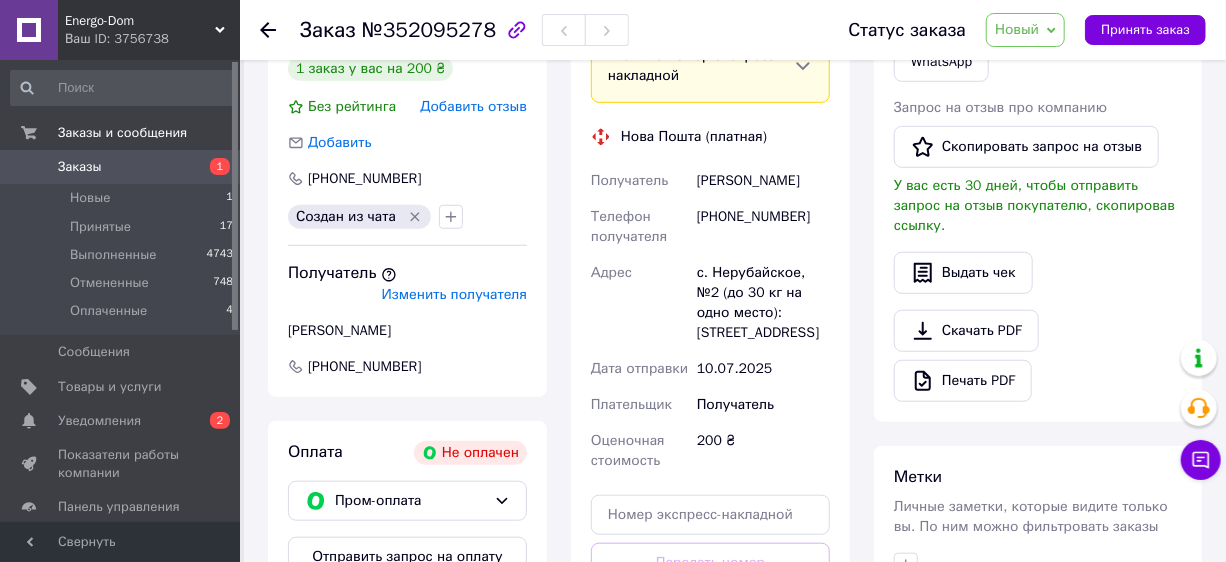 click on "[PERSON_NAME]" at bounding box center [763, 181] 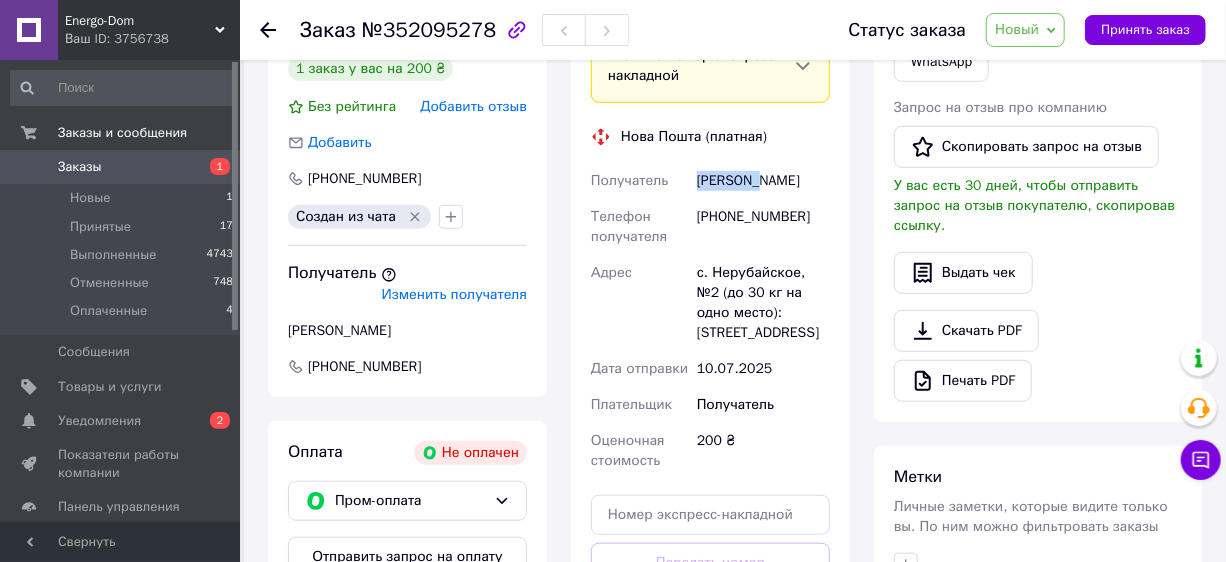 click on "[PERSON_NAME]" at bounding box center (763, 181) 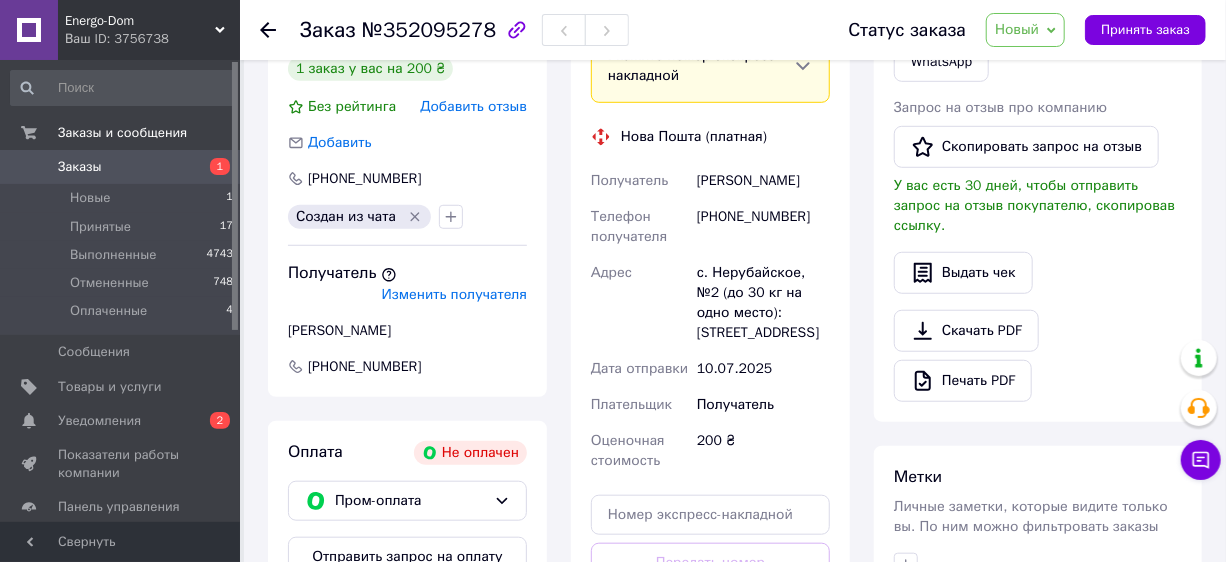 click on "[PERSON_NAME]" at bounding box center (763, 181) 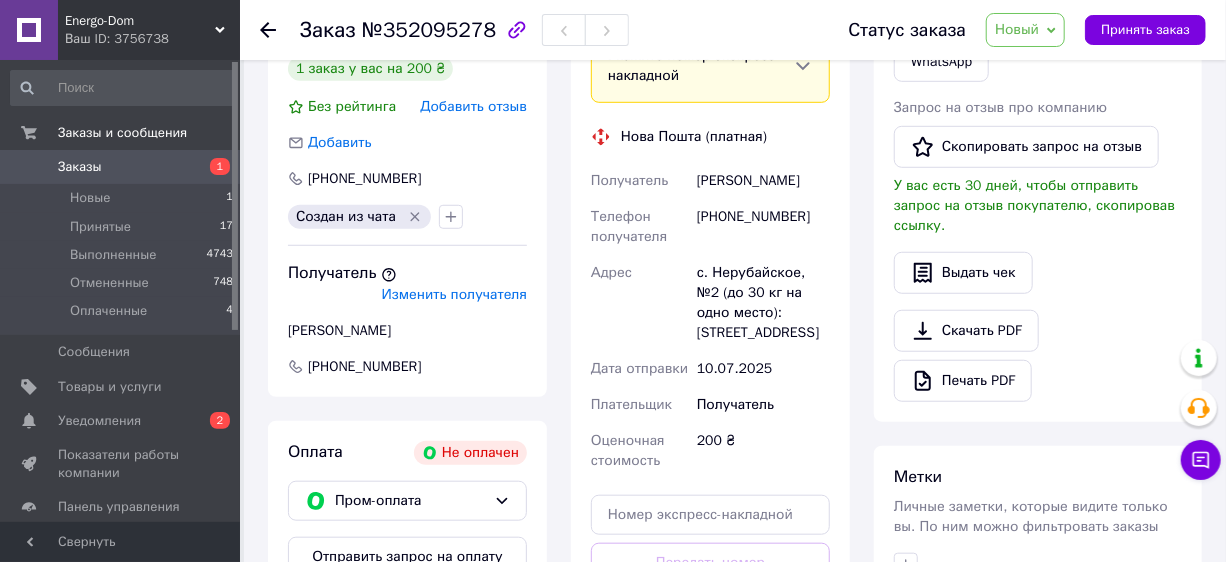 scroll, scrollTop: 727, scrollLeft: 0, axis: vertical 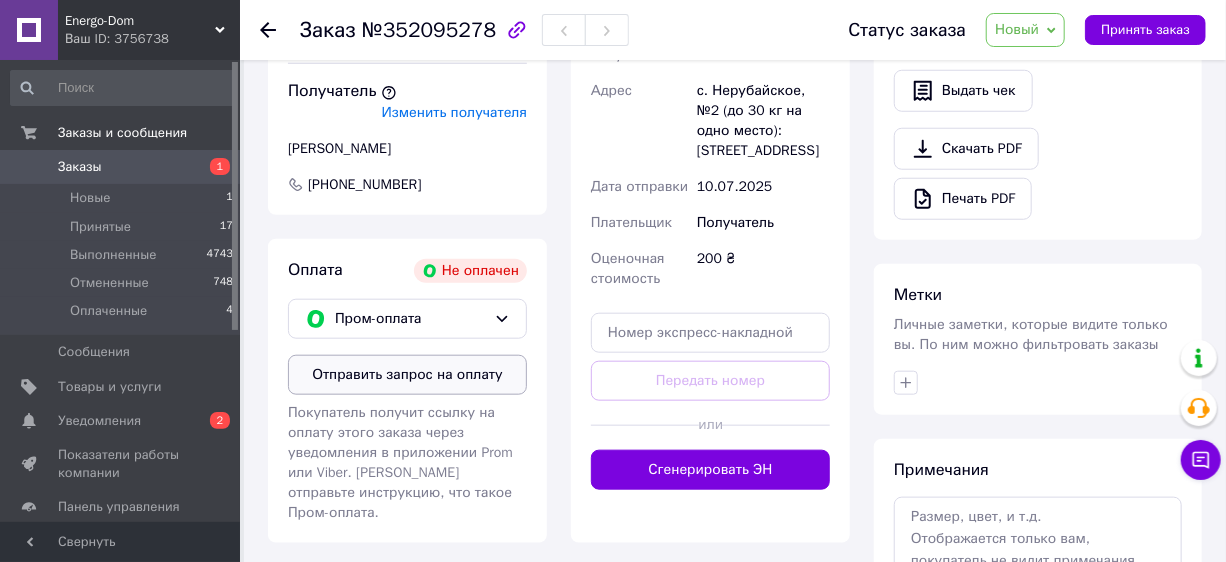 click on "Отправить запрос на оплату" at bounding box center (407, 375) 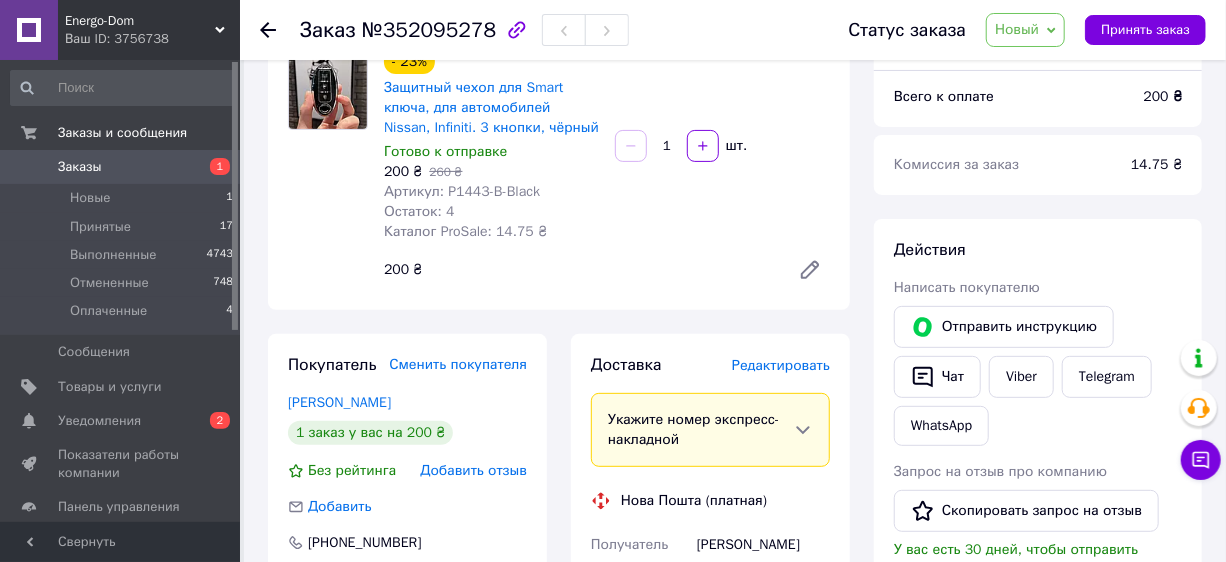 scroll, scrollTop: 0, scrollLeft: 0, axis: both 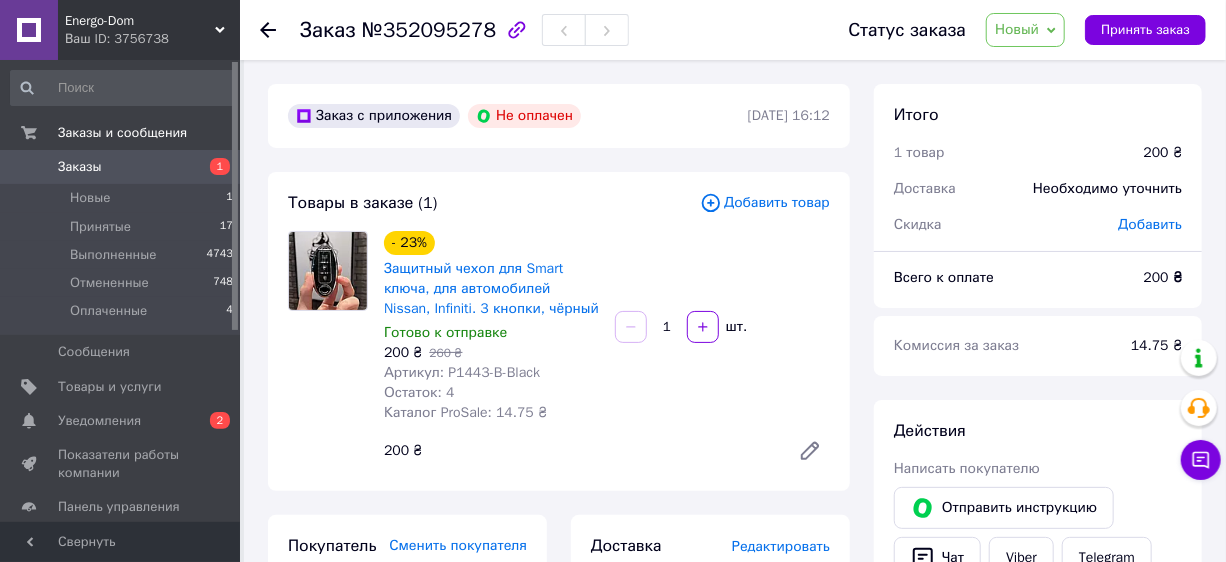 click on "Товары в заказе (1) Добавить товар - 23% Защитный чехол для Smart ключа, для автомобилей Nissan, Infiniti. 3 кнопки, чёрный Готово к отправке 200 ₴   260 ₴ Артикул: P1443-B-Black Остаток: 4 Каталог ProSale: 14.75 ₴  1   шт. 200 ₴" at bounding box center [559, 331] 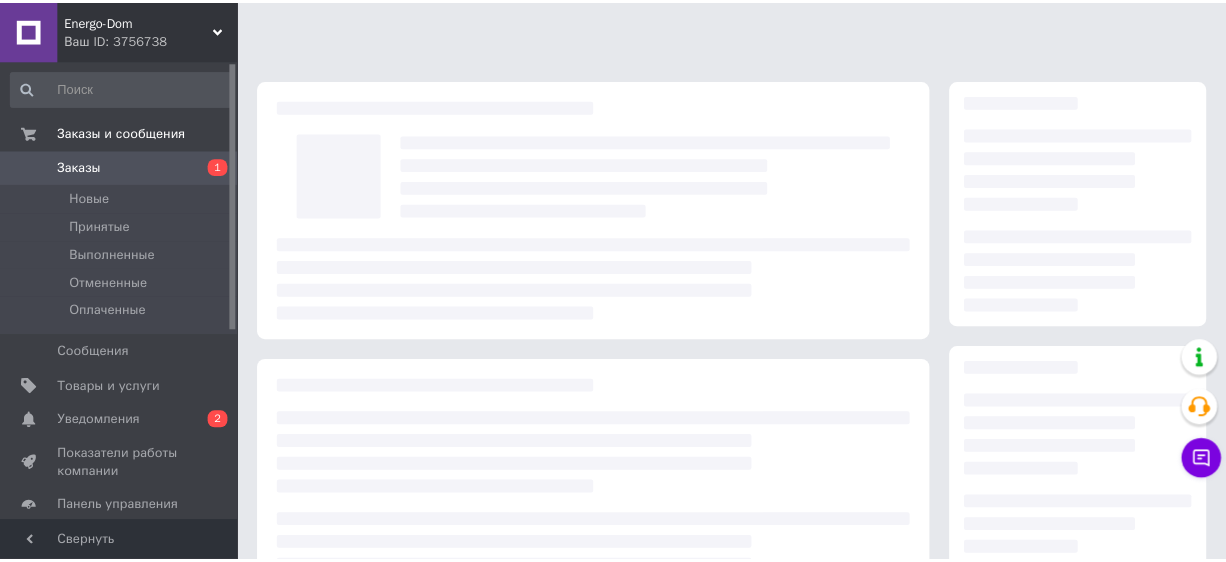 scroll, scrollTop: 0, scrollLeft: 0, axis: both 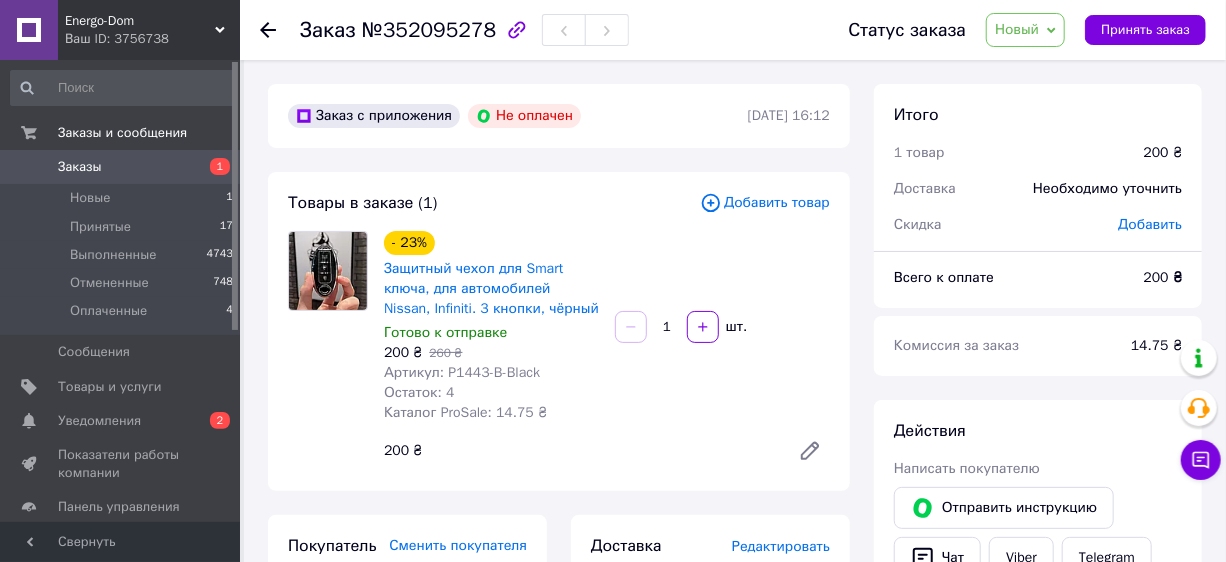 click on "Товары в заказе (1) Добавить товар - 23% Защитный чехол для Smart ключа, для автомобилей Nissan, Infiniti. 3 кнопки, чёрный Готово к отправке 200 ₴   260 ₴ Артикул: P1443-B-Black Остаток: 4 Каталог ProSale: 14.75 ₴  1   шт. 200 ₴" at bounding box center [559, 331] 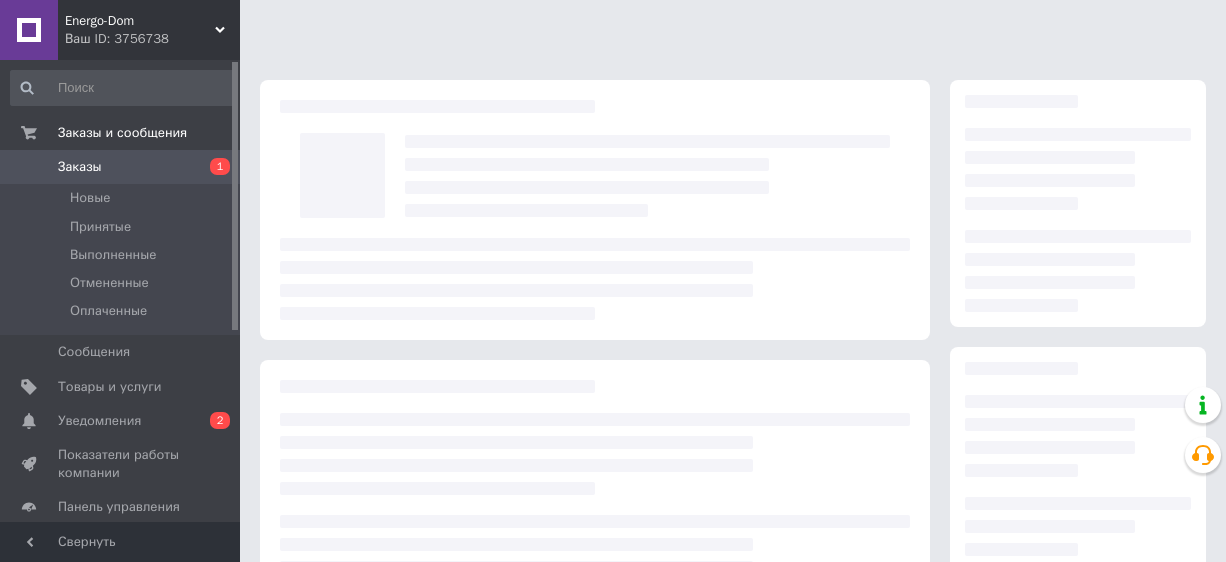 scroll, scrollTop: 0, scrollLeft: 0, axis: both 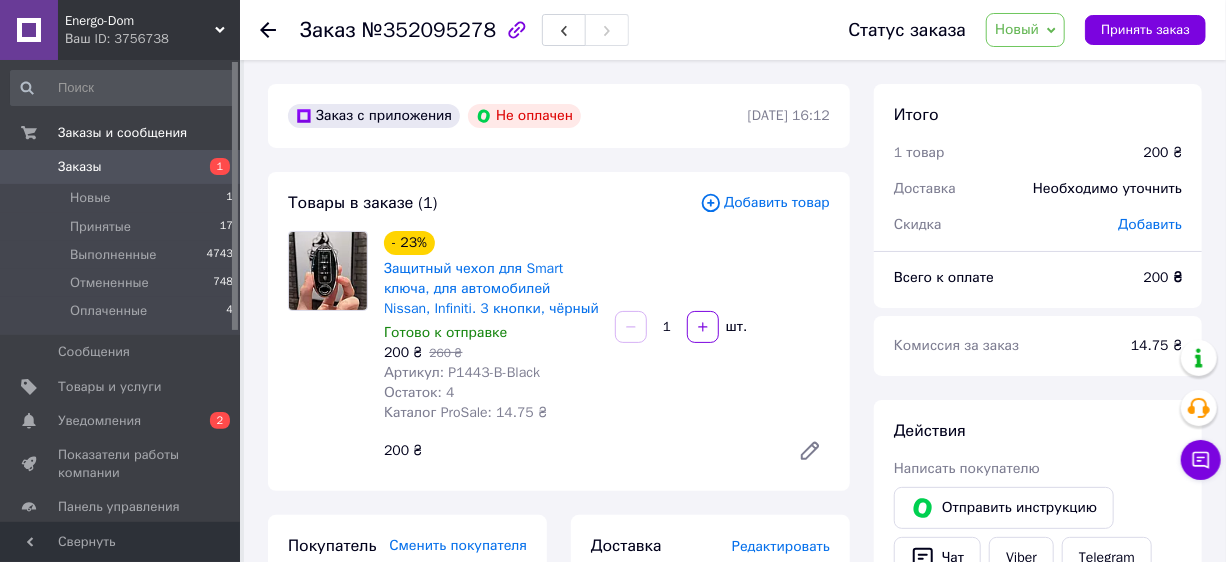 click on "Заказ с приложения Не оплачен 10.07.2025 | 16:12 Товары в заказе (1) Добавить товар - 23% Защитный чехол для Smart ключа, для автомобилей Nissan, Infiniti. 3 кнопки, чёрный Готово к отправке 200 ₴   260 ₴ Артикул: P1443-B-Black Остаток: 4 Каталог ProSale: 14.75 ₴  1   шт. 200 ₴ Покупатель Сменить покупателя Бабаев Артем 1 заказ у вас на 200 ₴ Без рейтинга   Добавить отзыв Добавить +380634476804 Создан из чата   Получатель   Изменить получателя Бабаєва Стелла +380734414309 Оплата Не оплачен Пром-оплата Запрос отправлен Доставка Редактировать Укажите номер экспресс-накладной Нова Пошта (платная) Получатель или" at bounding box center [559, 782] 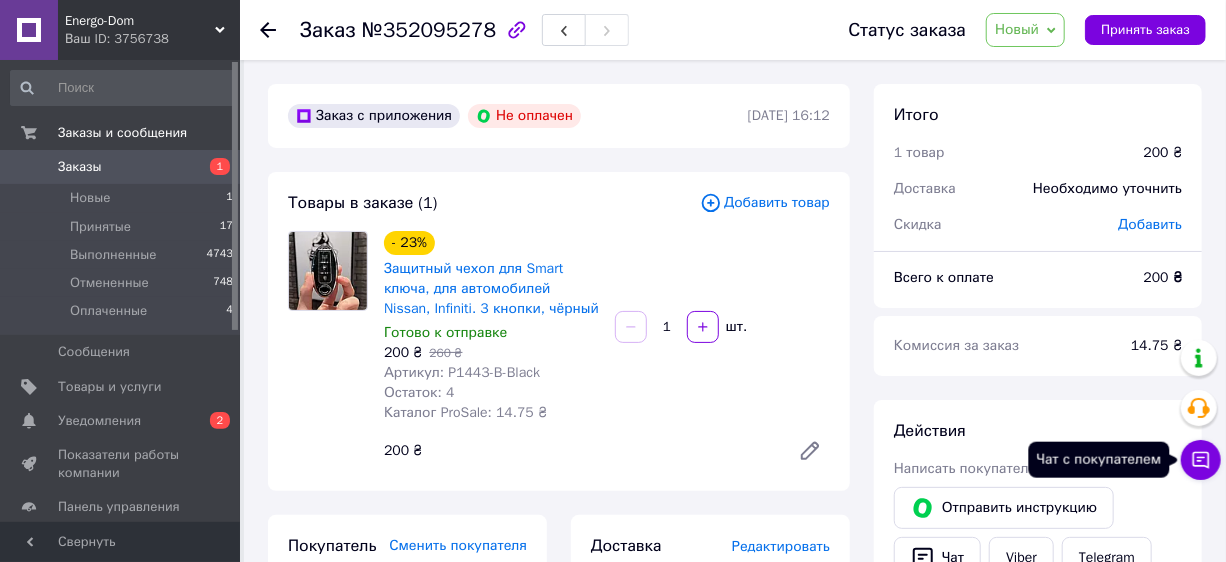 click on "Чат с покупателем" at bounding box center [1201, 460] 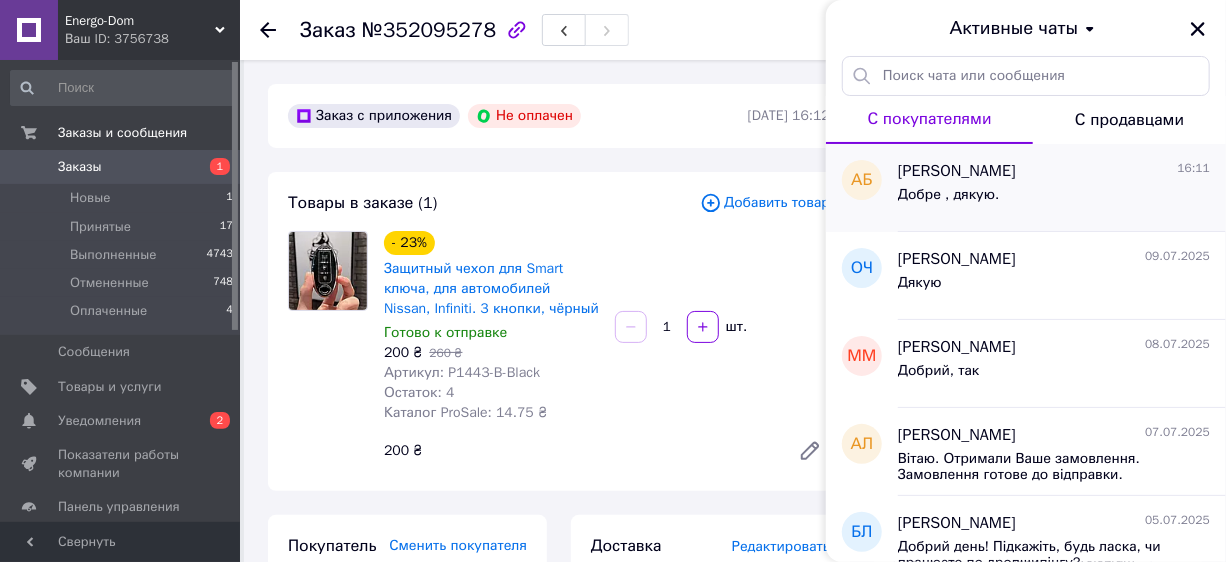 click on "Добре , дякую." at bounding box center (948, 195) 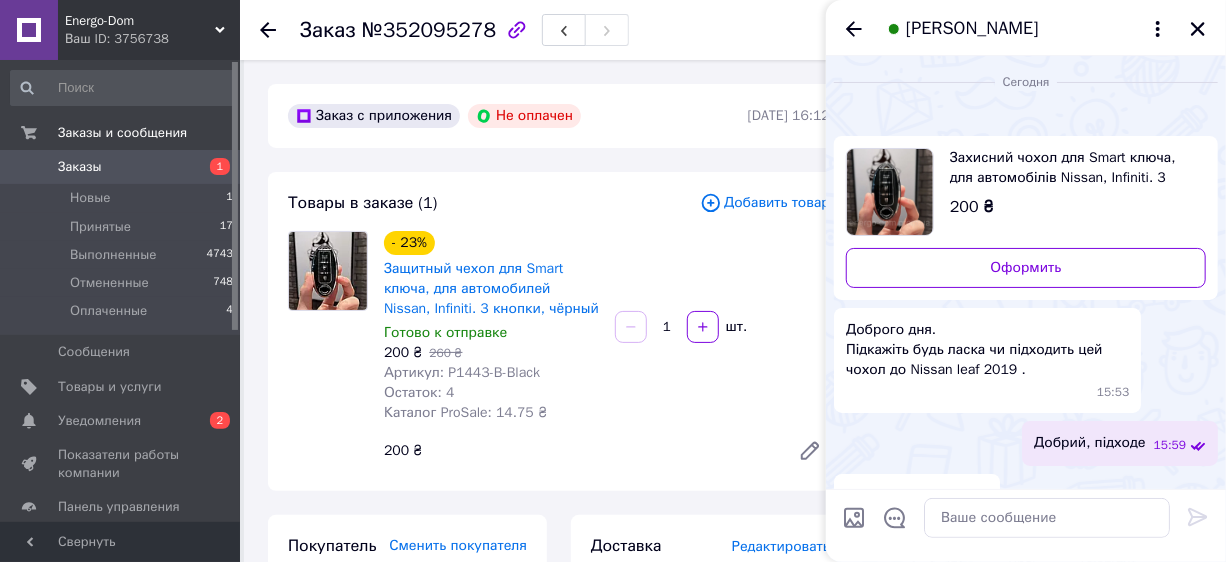 scroll, scrollTop: 318, scrollLeft: 0, axis: vertical 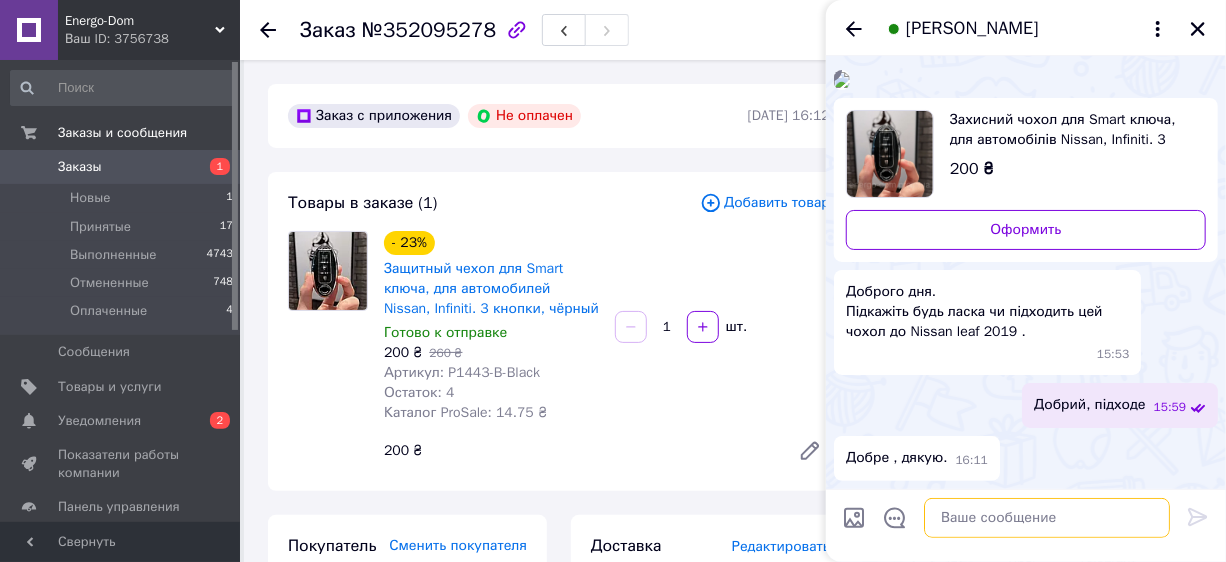 click at bounding box center [1047, 518] 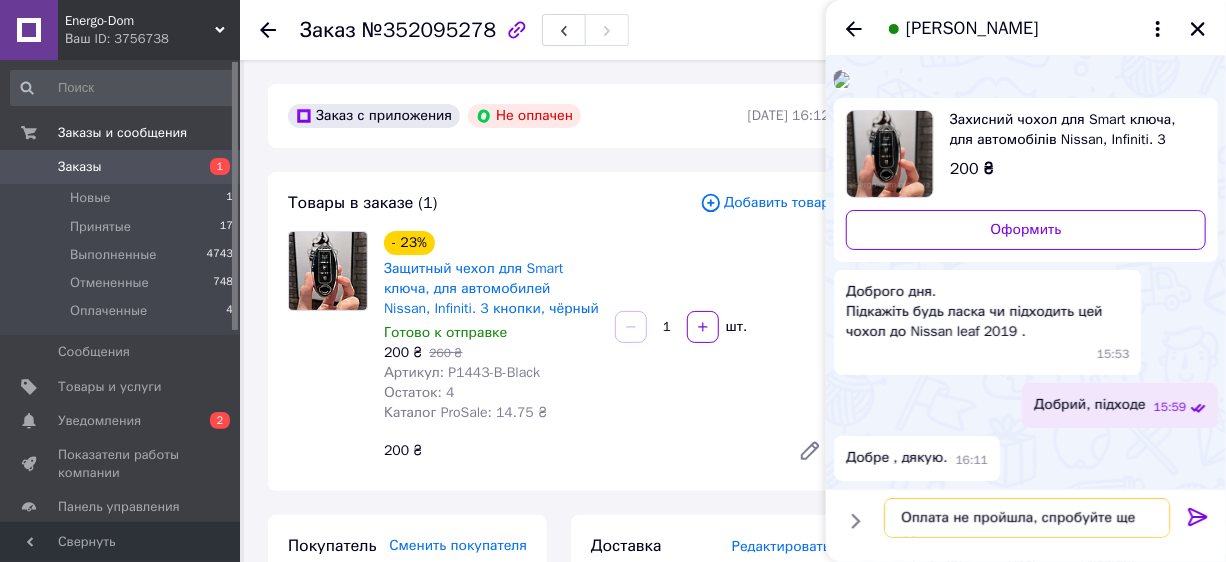 type on "Оплата не пройшла, спробуйте ще раз" 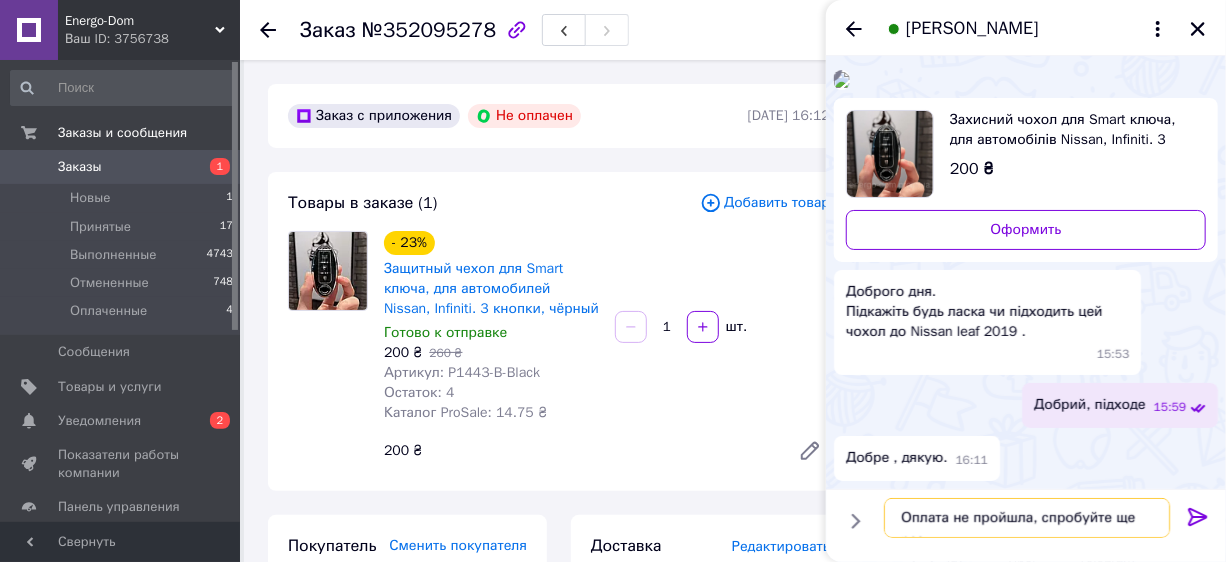 type 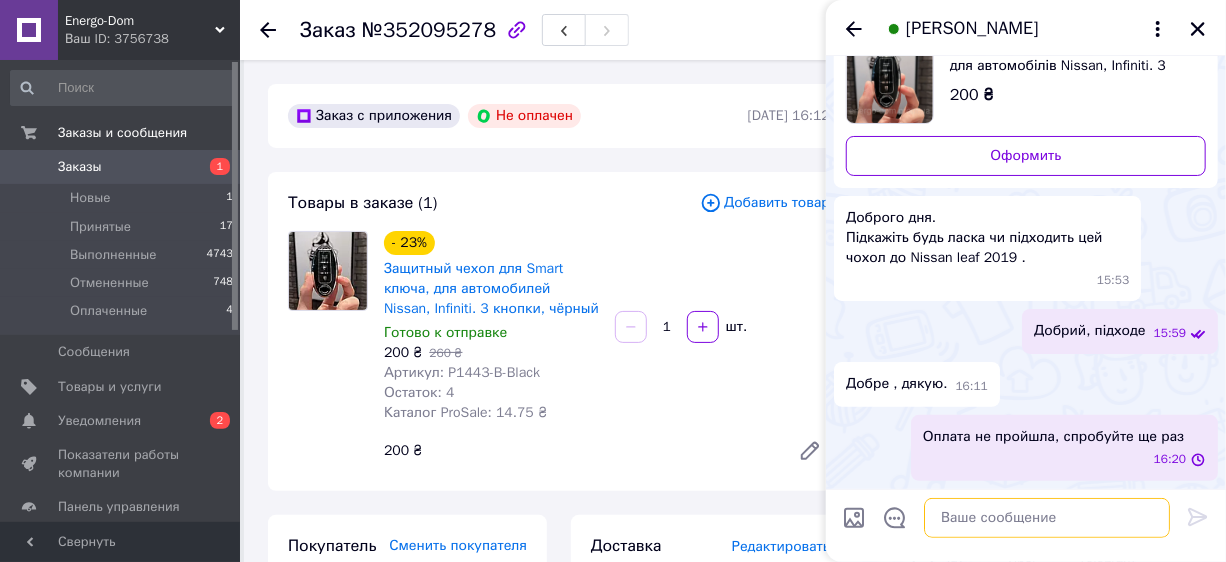 scroll, scrollTop: 390, scrollLeft: 0, axis: vertical 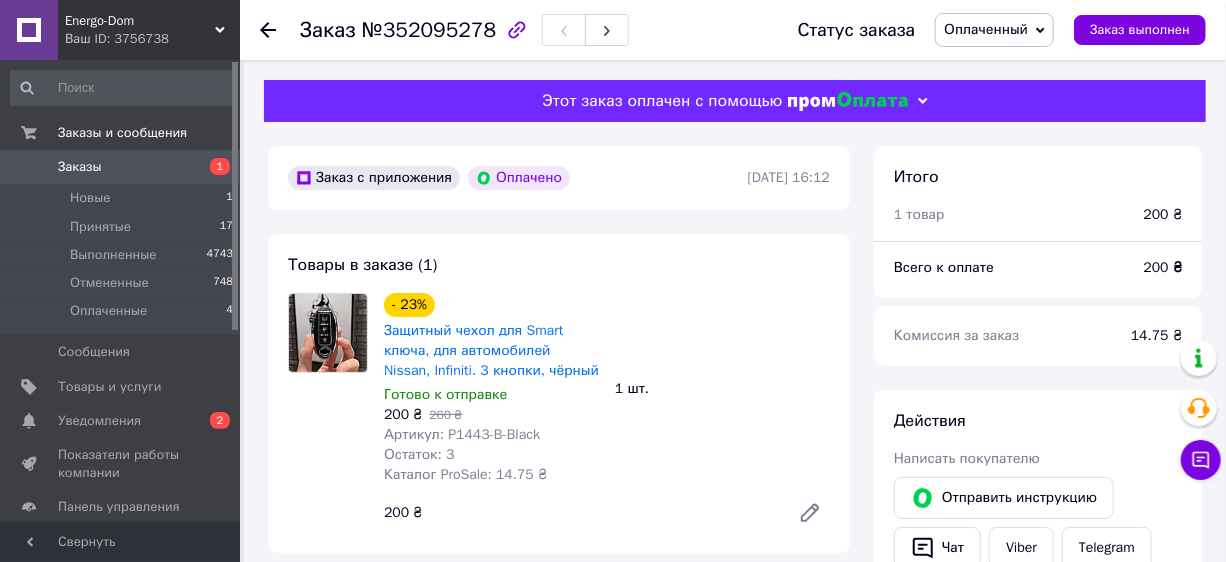 click 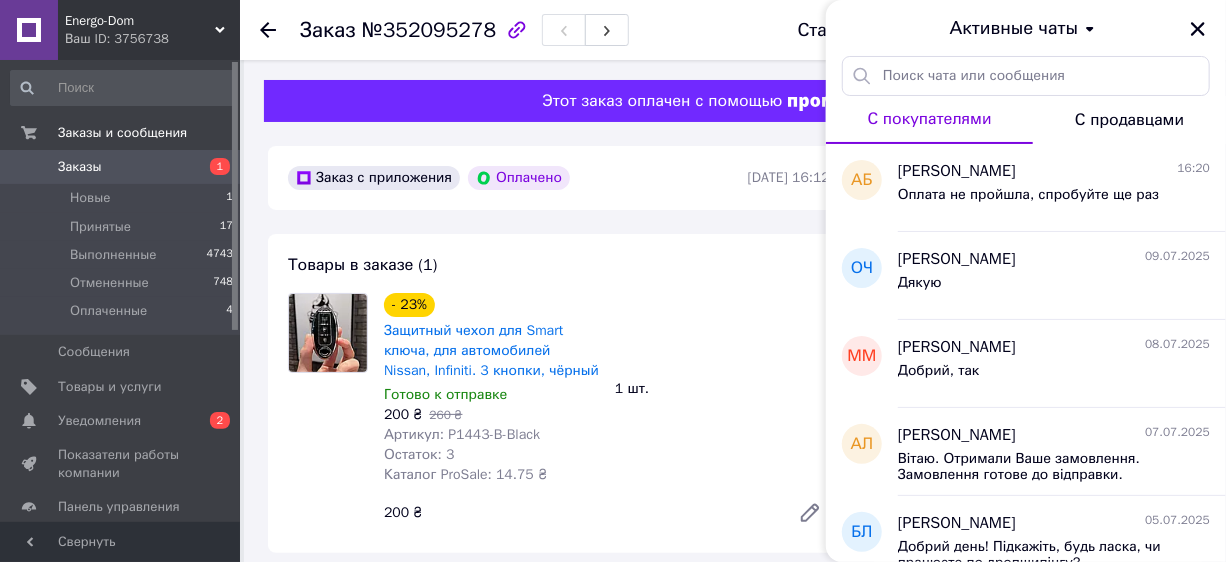 scroll, scrollTop: 62, scrollLeft: 0, axis: vertical 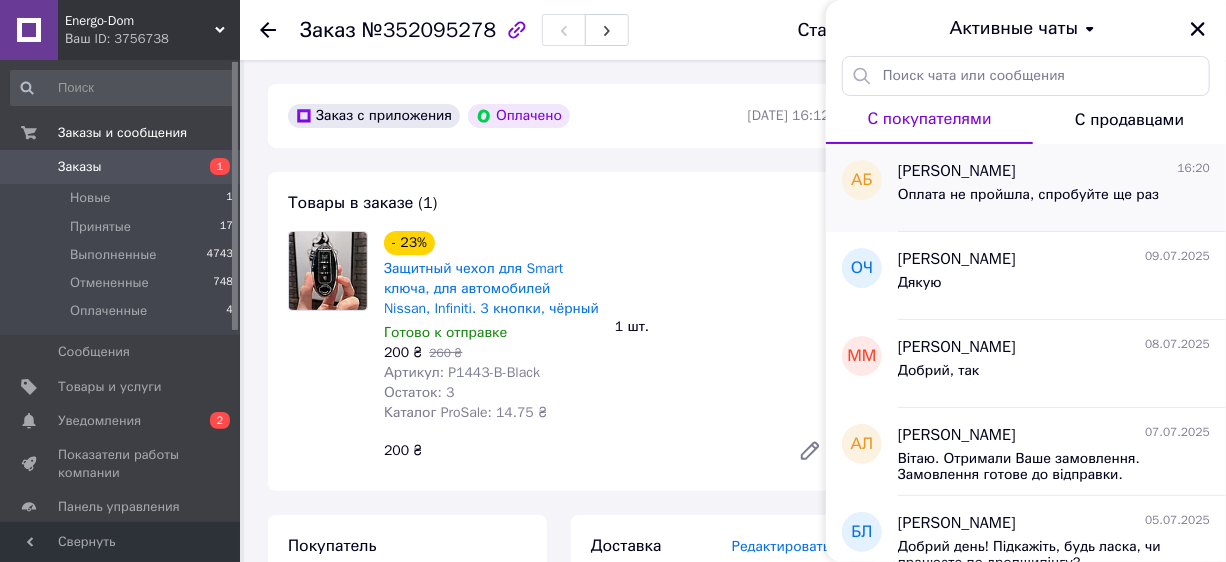 click on "[PERSON_NAME]" at bounding box center (957, 171) 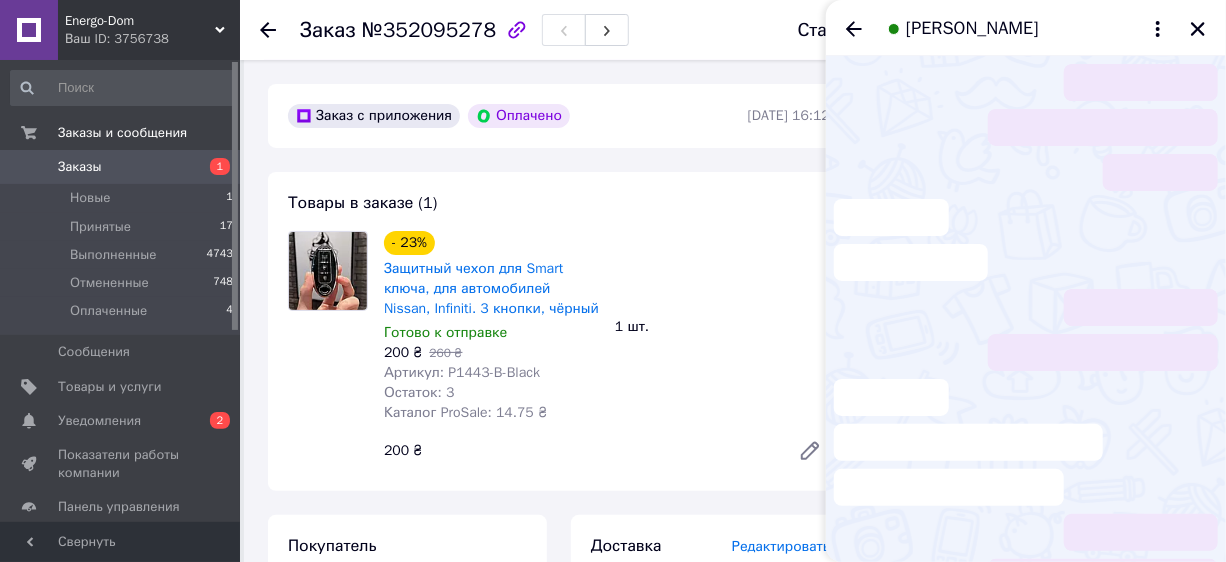 scroll, scrollTop: 390, scrollLeft: 0, axis: vertical 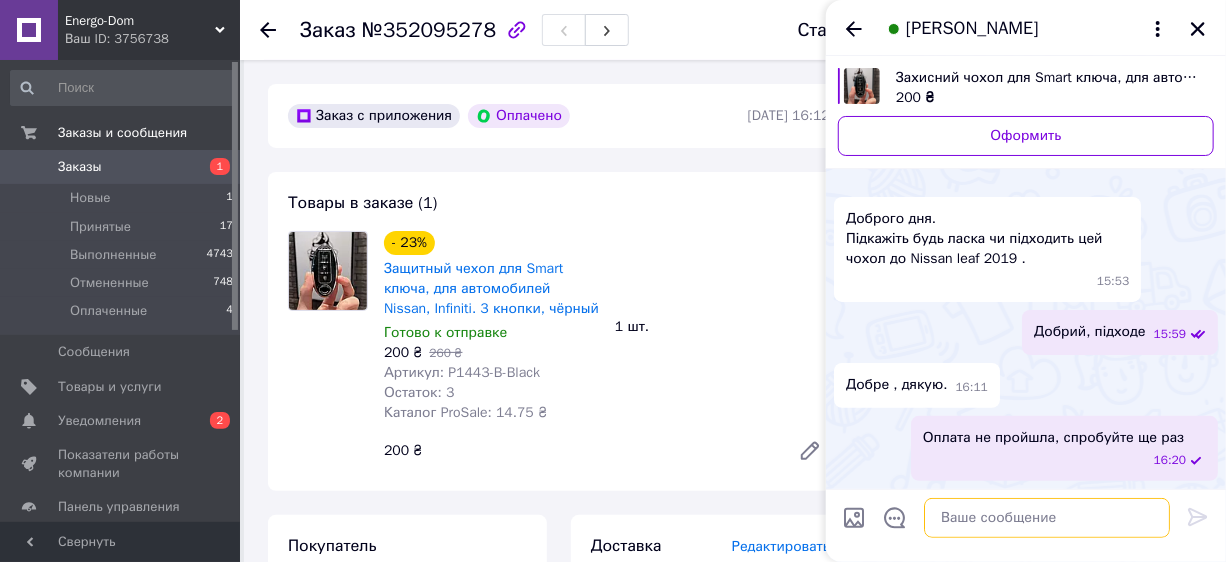 click at bounding box center [1047, 518] 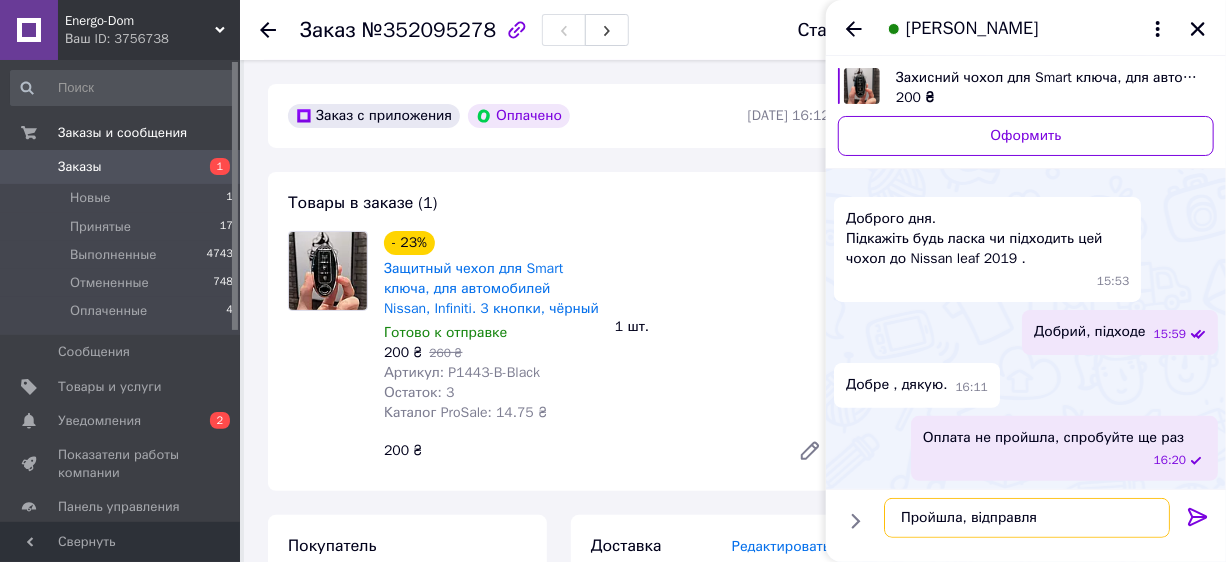 type on "Пройшла, відправляю" 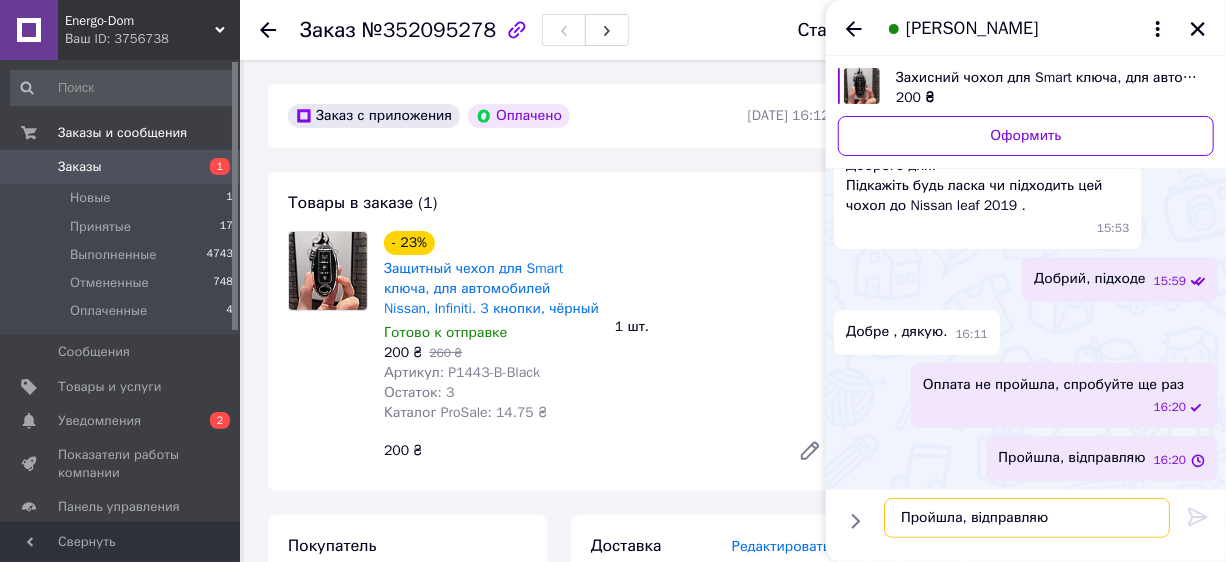 type 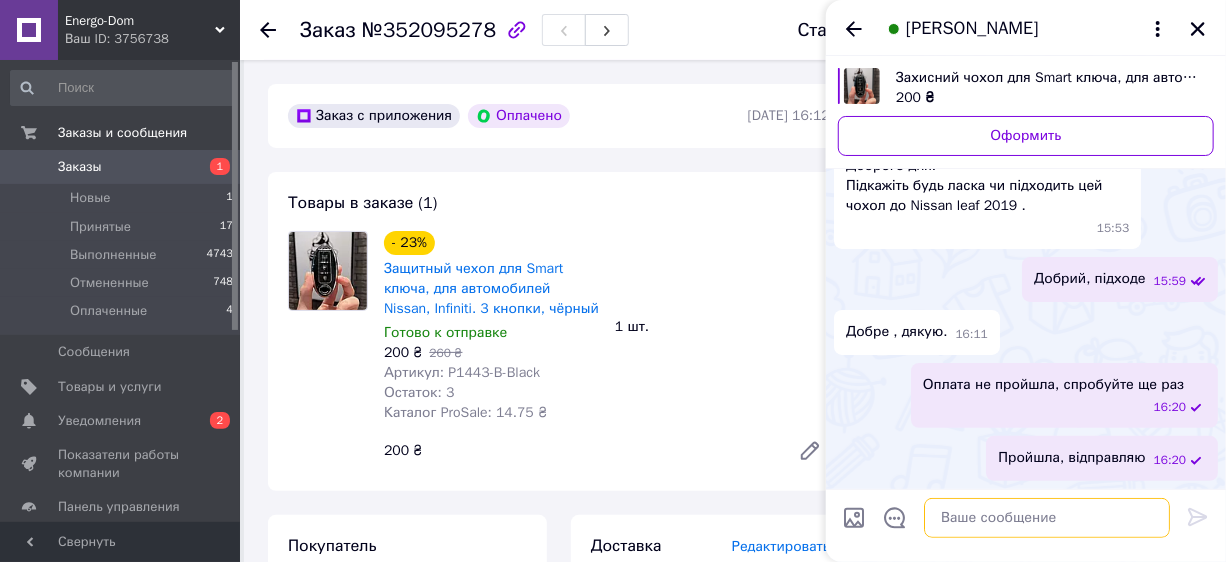 scroll, scrollTop: 393, scrollLeft: 0, axis: vertical 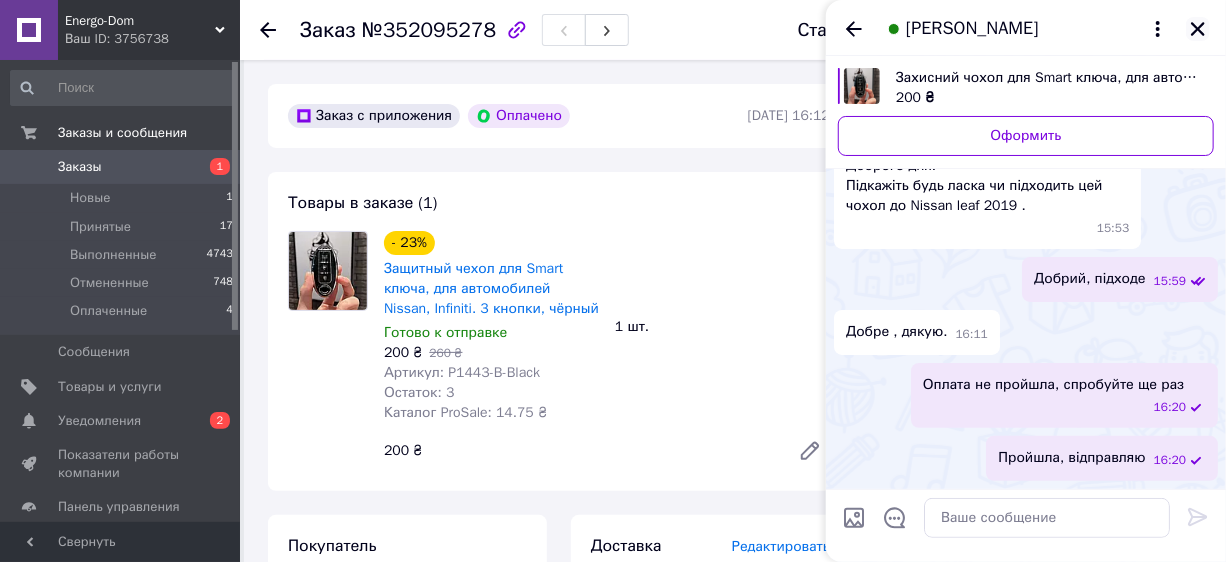 click 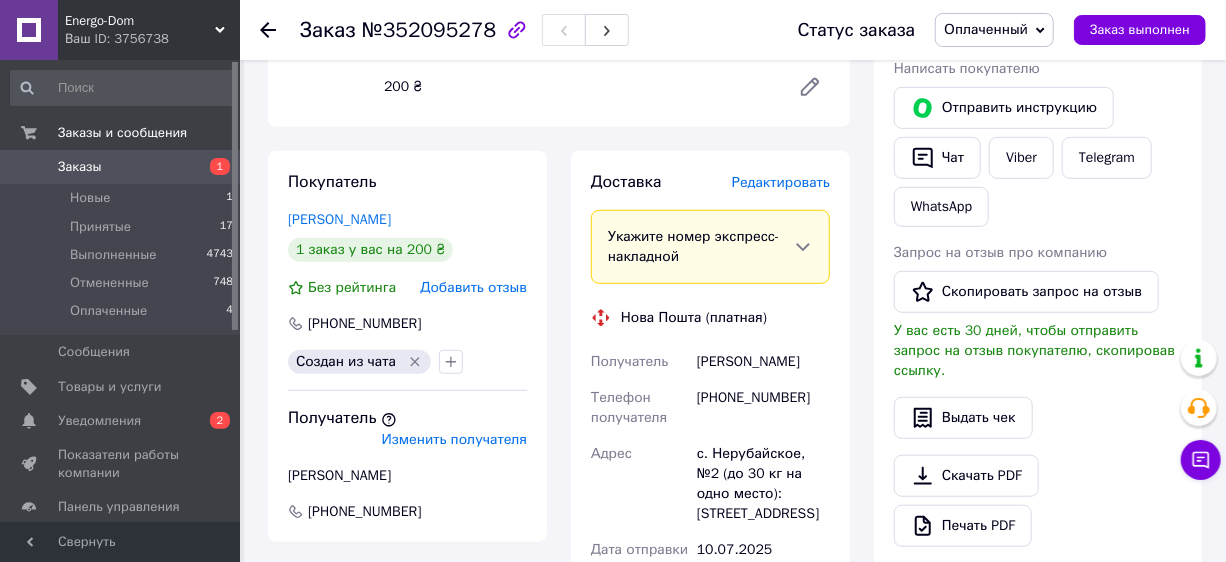 scroll, scrollTop: 790, scrollLeft: 0, axis: vertical 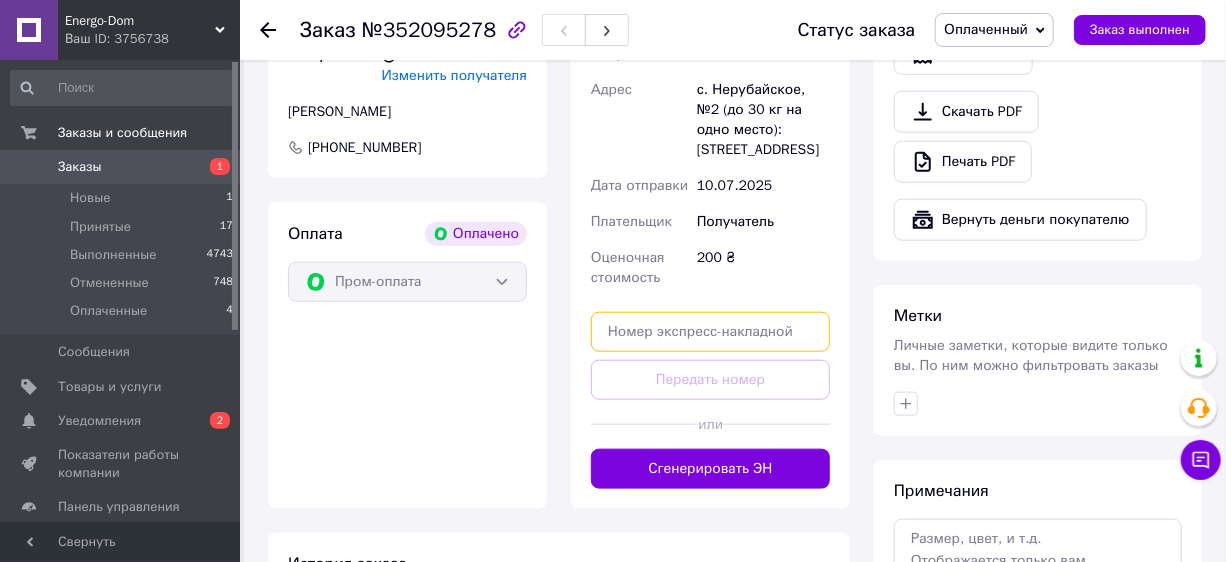 click at bounding box center [710, 332] 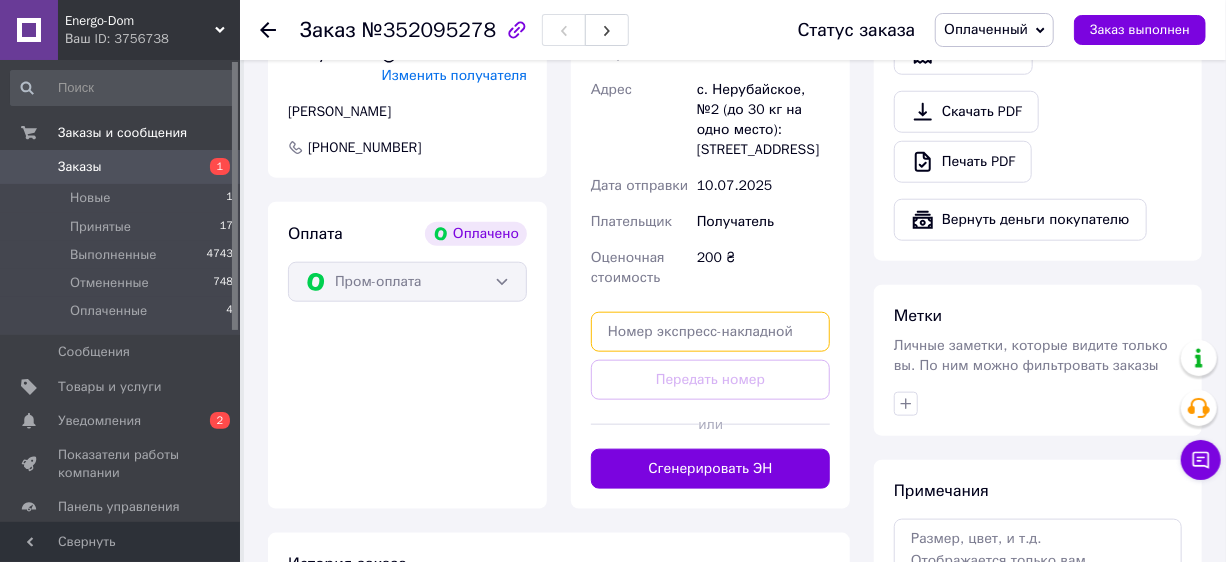 paste on "20451203257338" 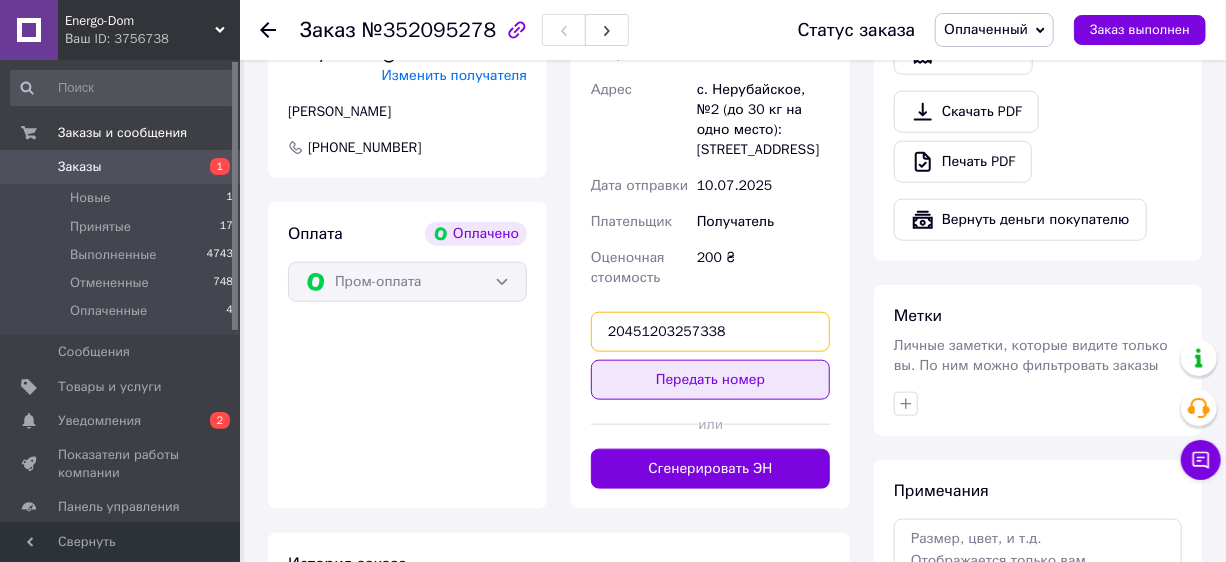 type on "20451203257338" 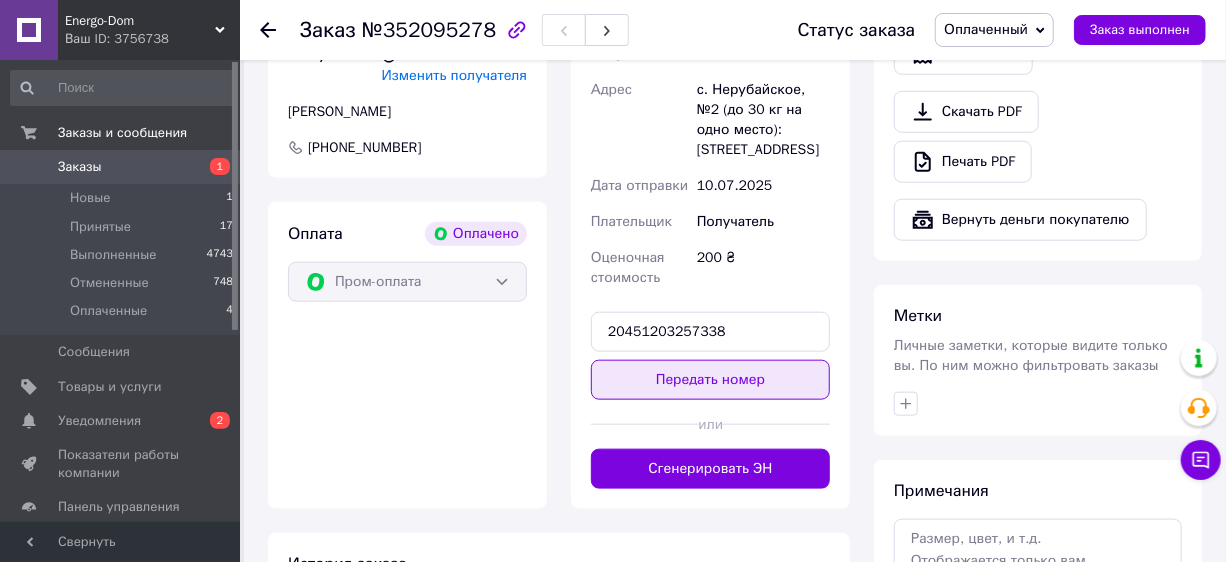 click on "Передать номер" at bounding box center (710, 380) 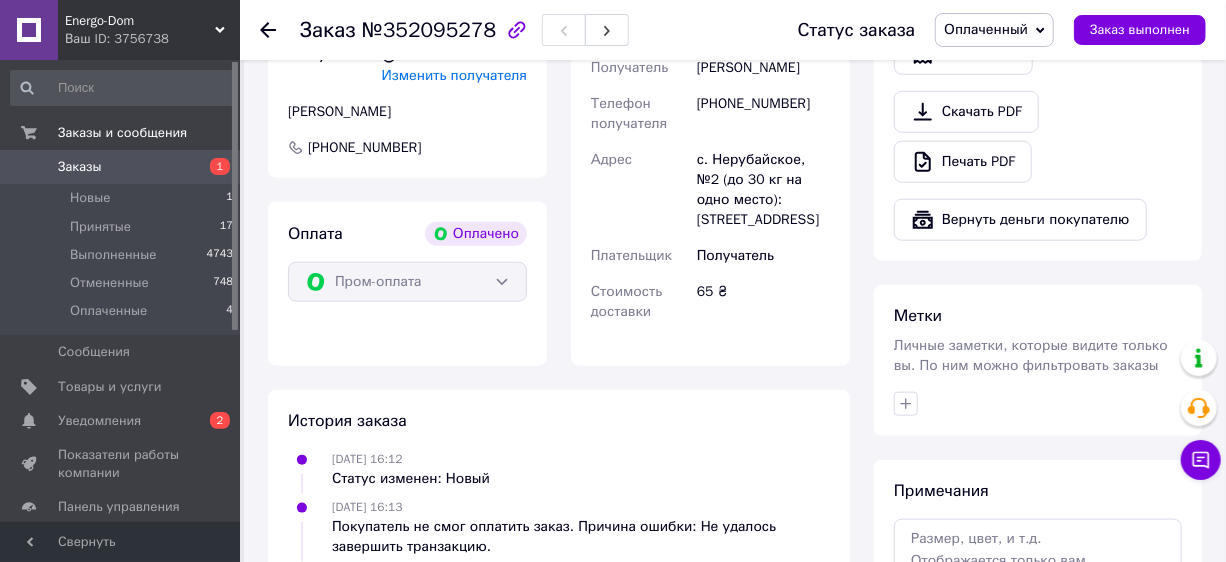 scroll, scrollTop: 298, scrollLeft: 0, axis: vertical 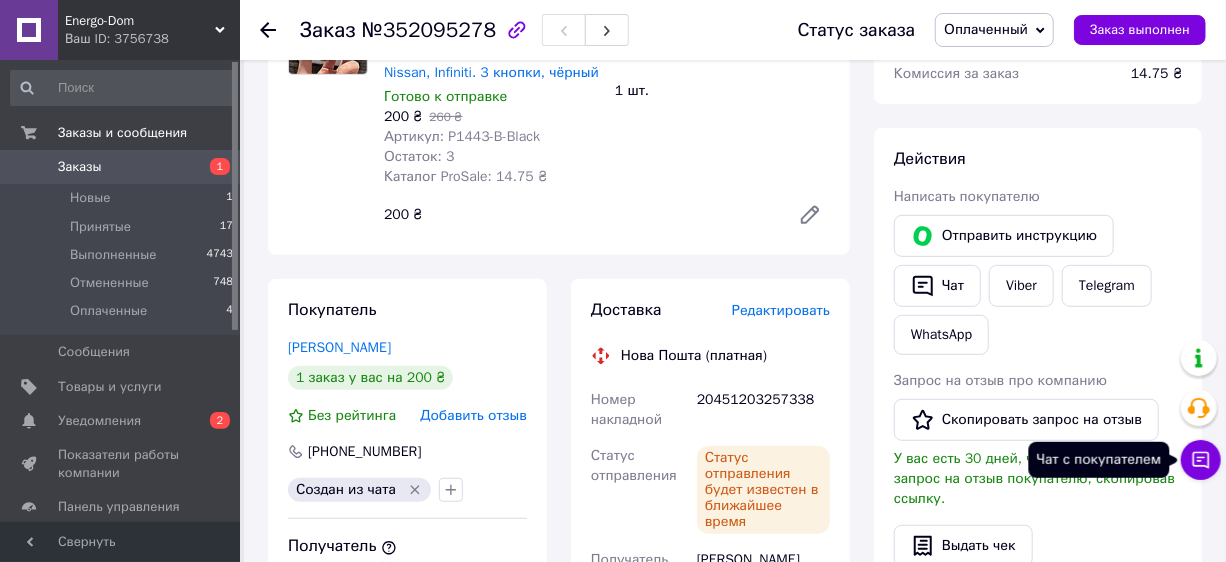 click on "Чат с покупателем" at bounding box center (1201, 460) 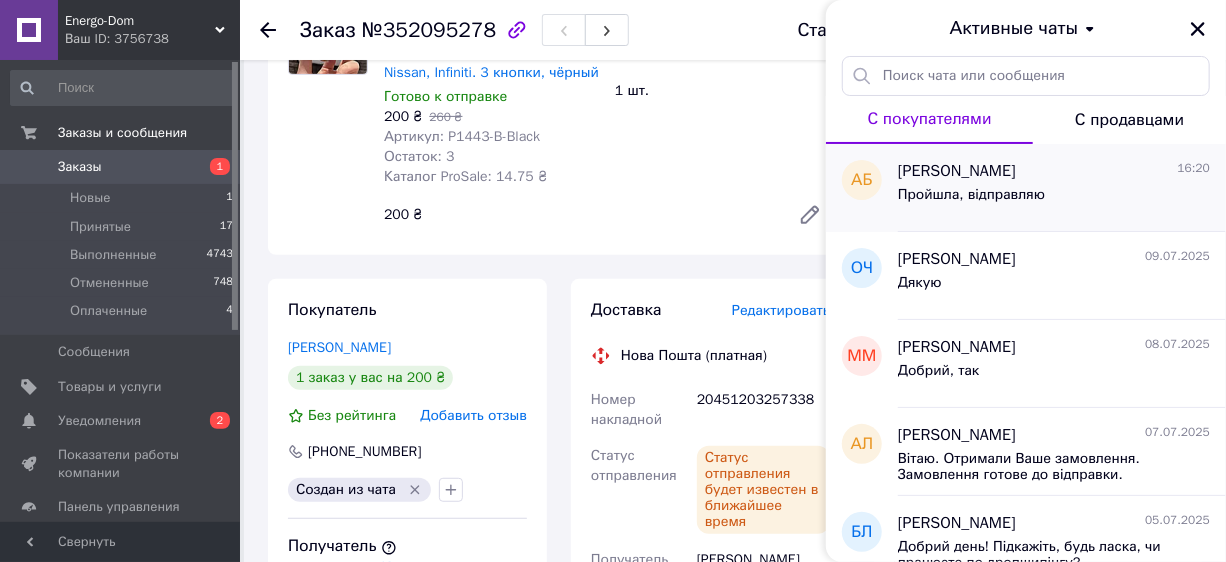 click on "Пройшла, відправляю" at bounding box center [971, 195] 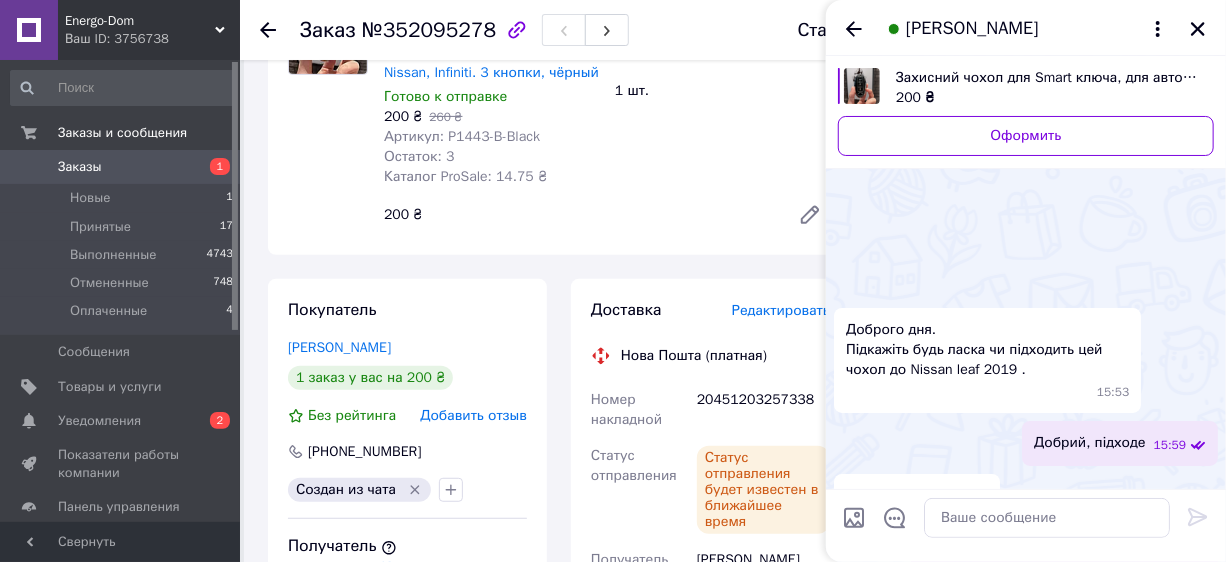 scroll, scrollTop: 444, scrollLeft: 0, axis: vertical 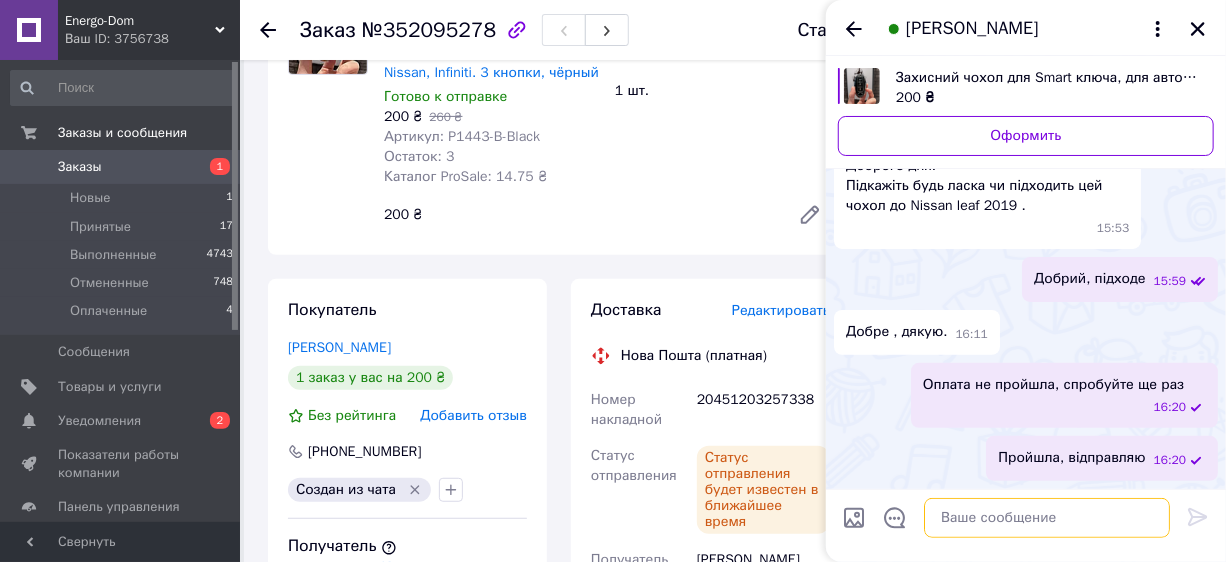 click at bounding box center (1047, 518) 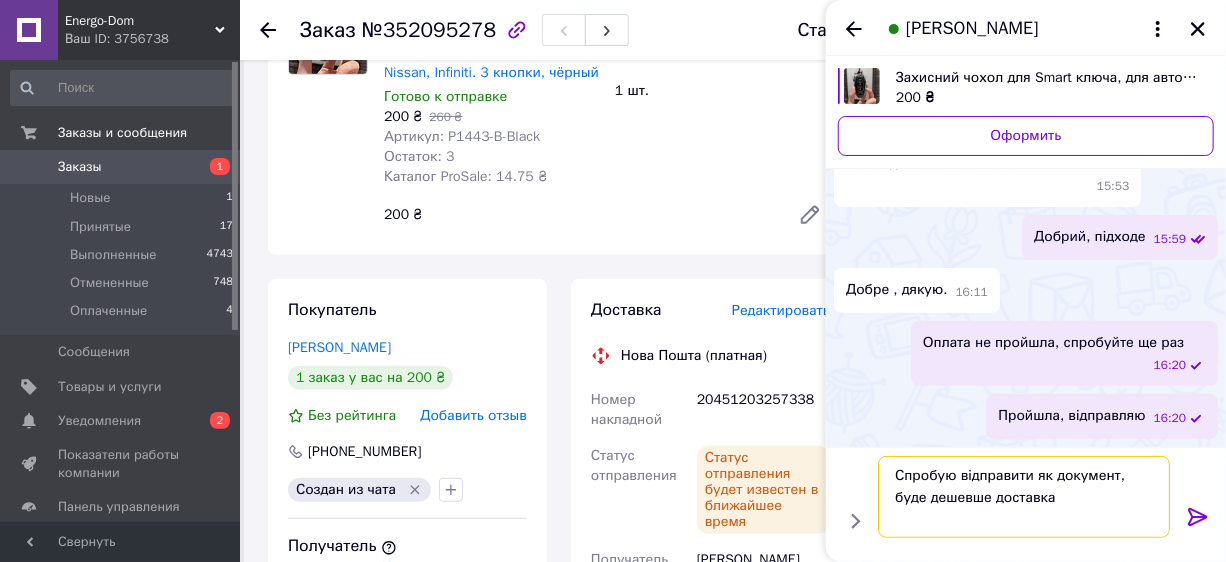 type 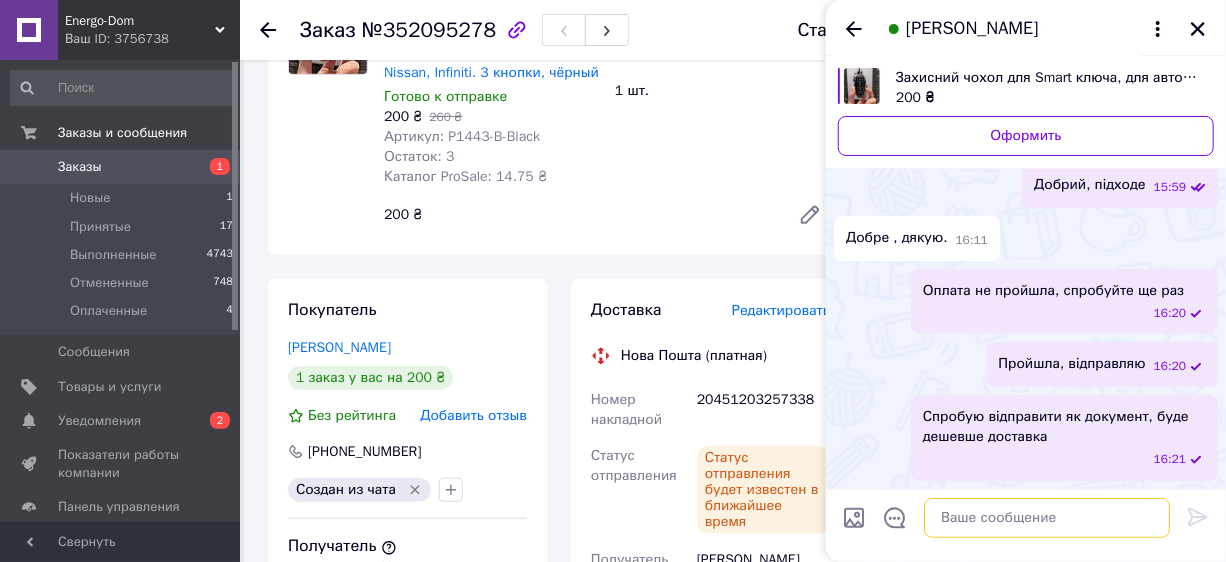 scroll, scrollTop: 486, scrollLeft: 0, axis: vertical 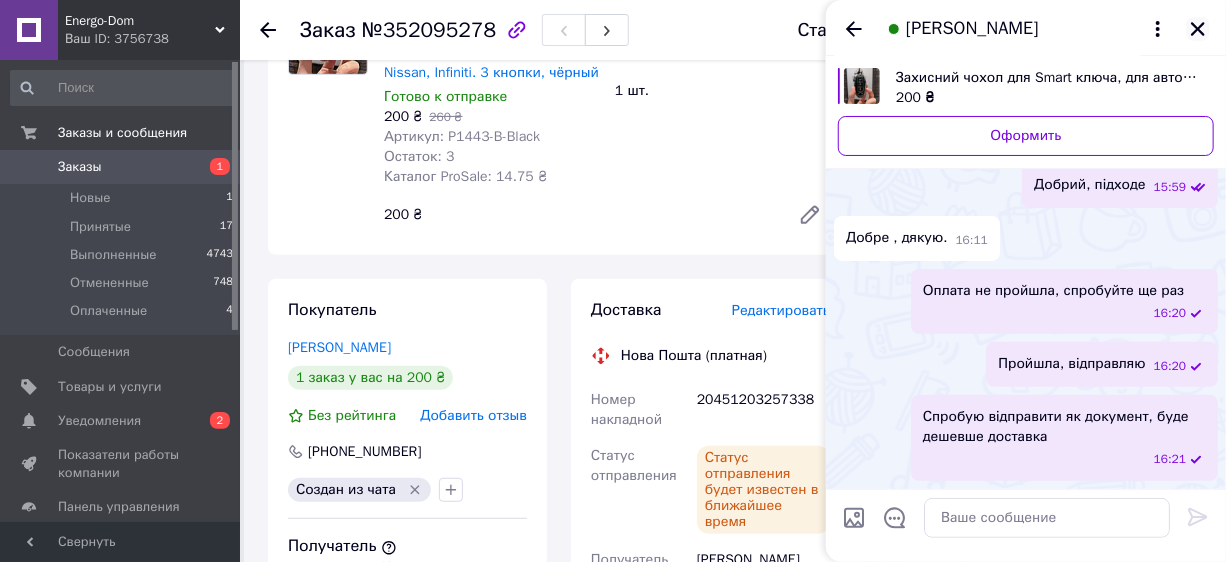 click 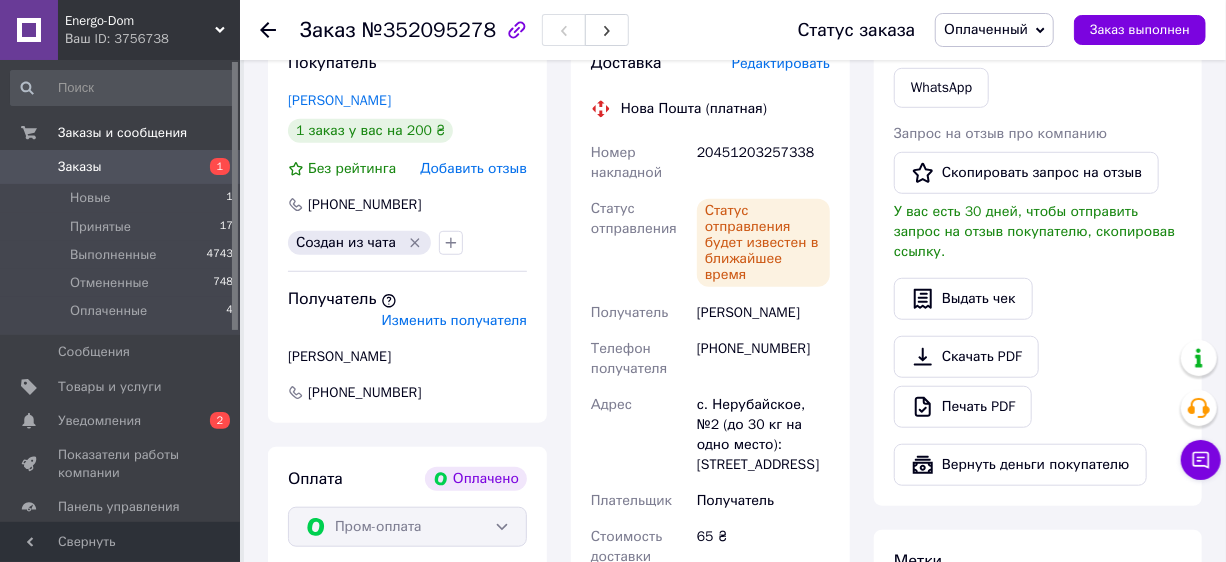 scroll, scrollTop: 727, scrollLeft: 0, axis: vertical 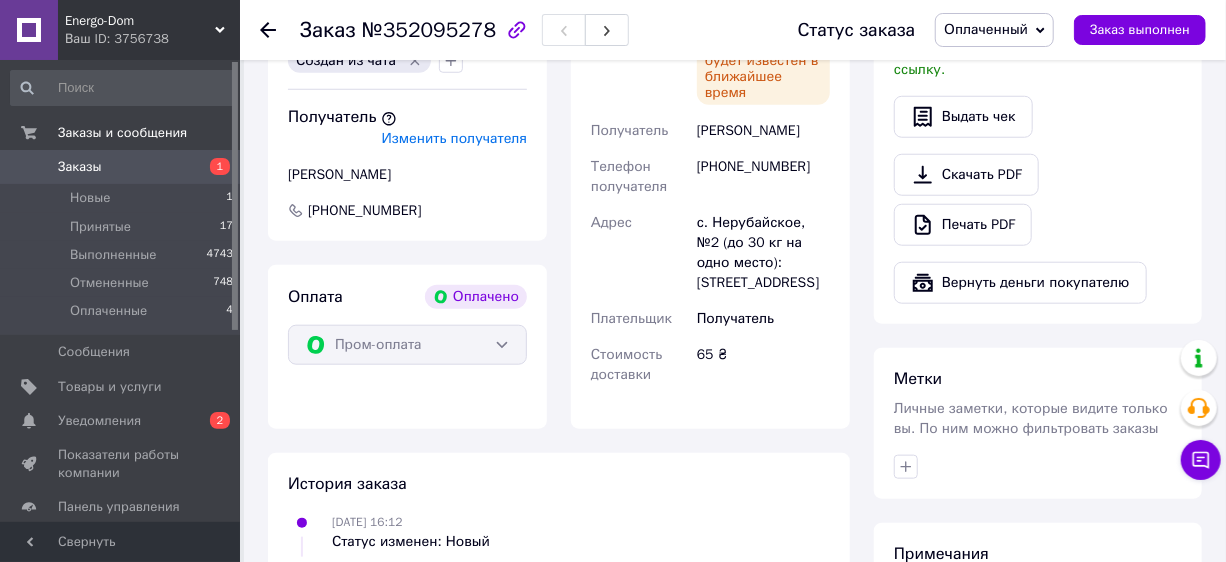 click on "Заказы" at bounding box center (121, 167) 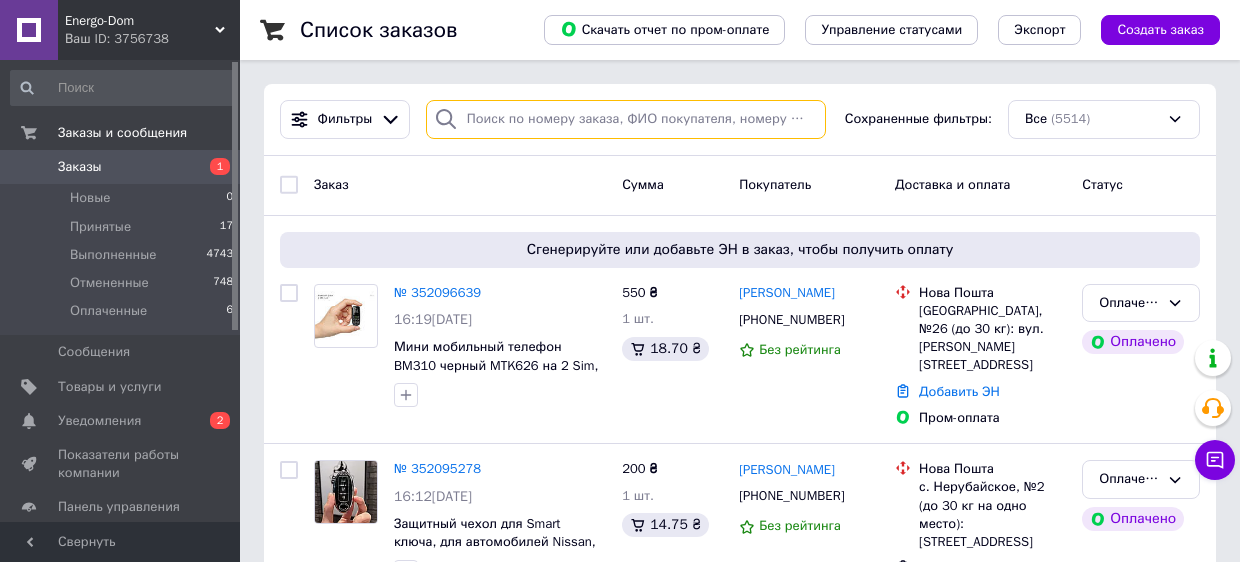 click at bounding box center [626, 119] 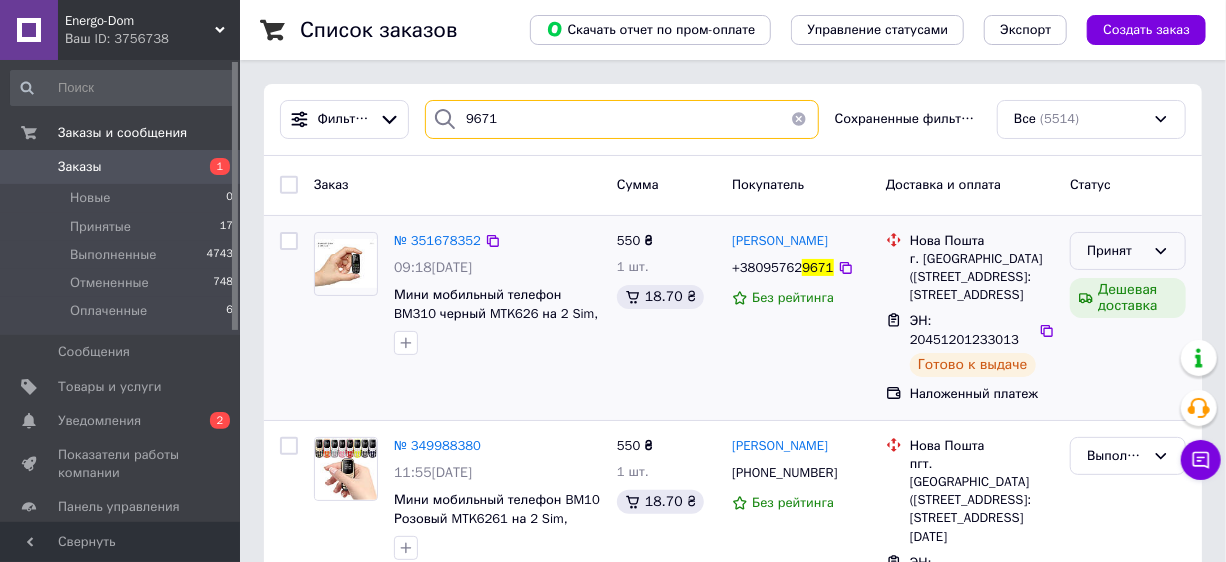 type on "9671" 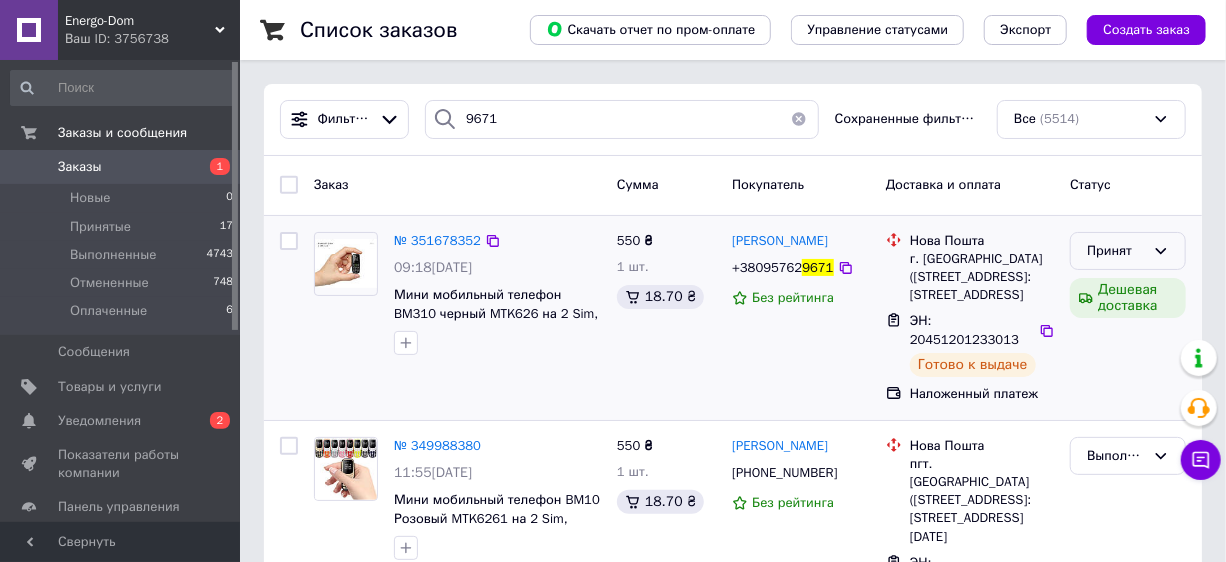 click on "Принят" at bounding box center [1116, 251] 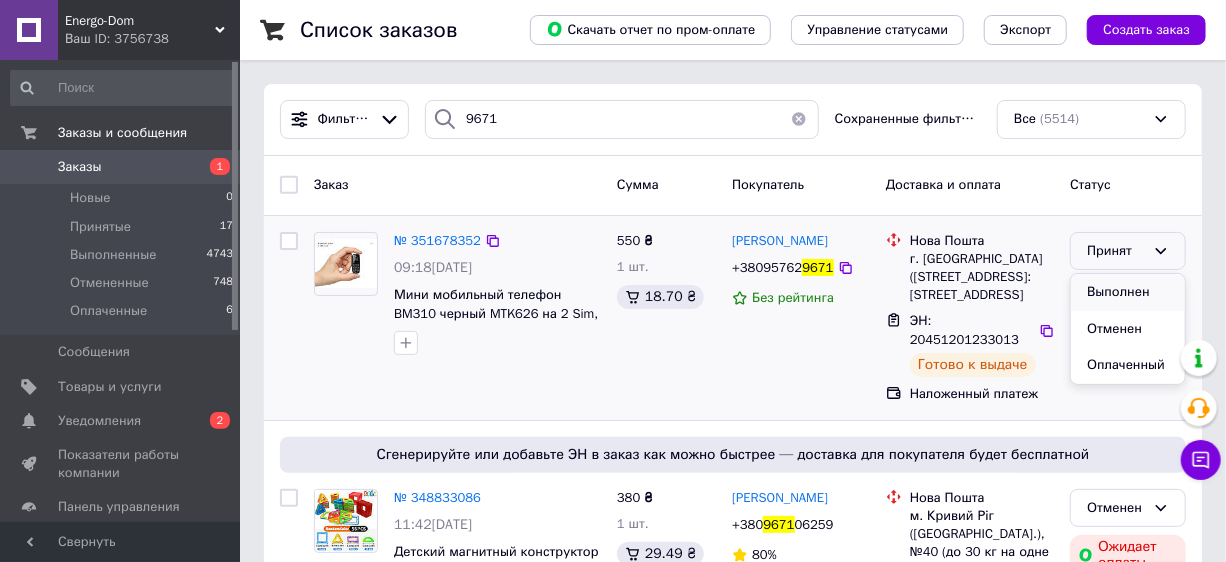 click on "Выполнен" at bounding box center [1128, 292] 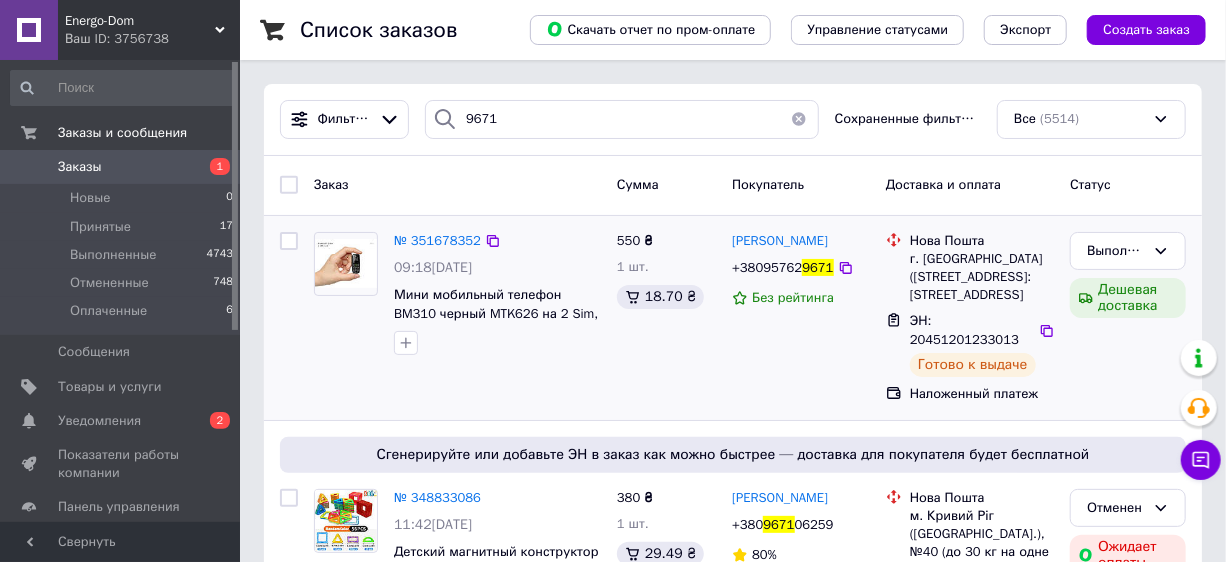 click on "Заказы" at bounding box center (121, 167) 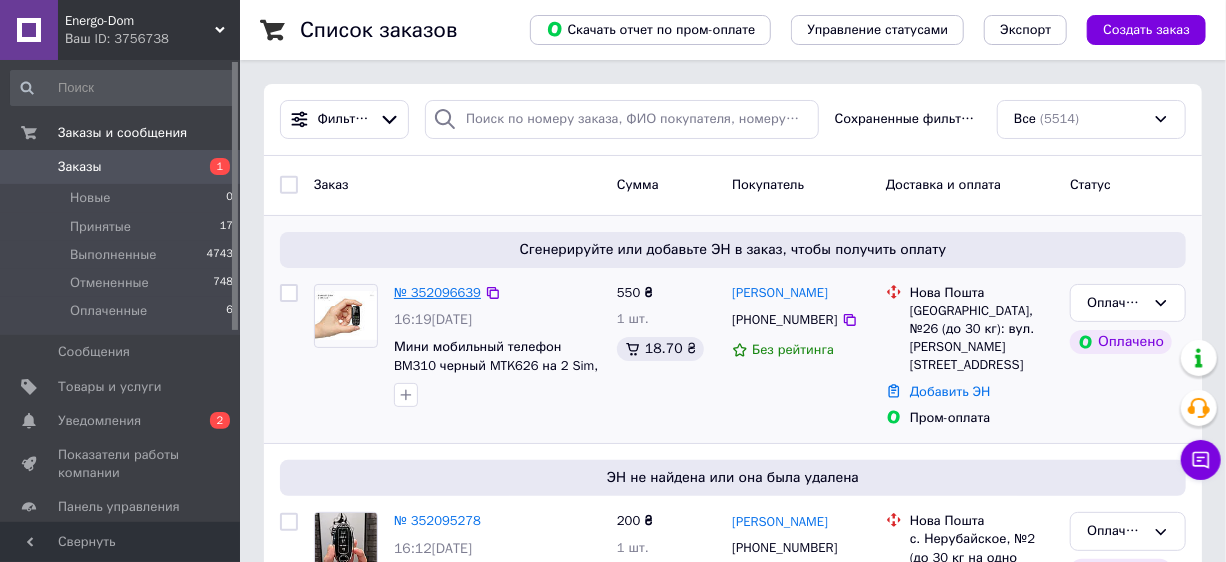 click on "№ 352096639" at bounding box center (437, 292) 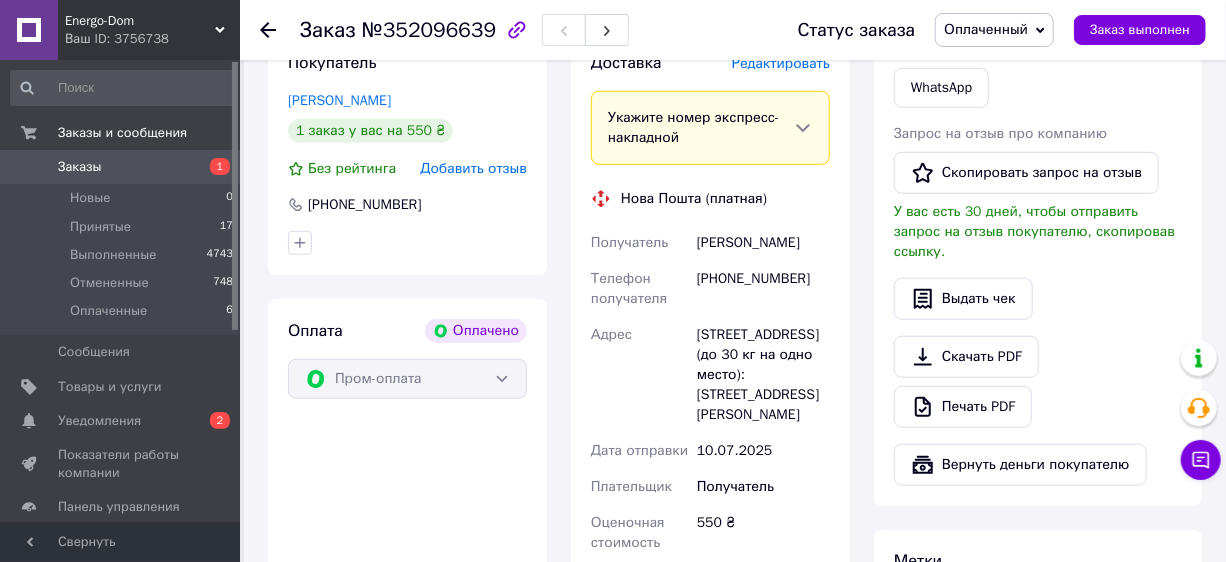 scroll, scrollTop: 181, scrollLeft: 0, axis: vertical 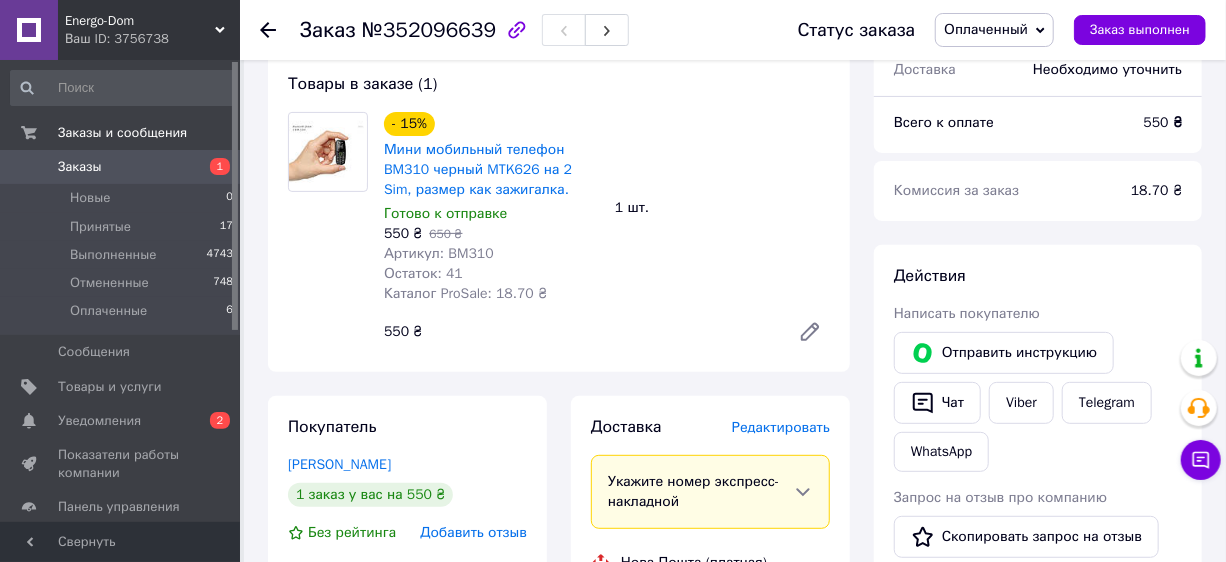 click on "Итого 1 товар 550 ₴ Доставка Необходимо уточнить Всего к оплате 550 ₴ Комиссия за заказ 18.70 ₴ Действия Написать покупателю   Отправить инструкцию   Чат Viber Telegram WhatsApp Запрос на отзыв про компанию   Скопировать запрос на отзыв У вас есть 30 дней, чтобы отправить запрос на отзыв покупателю, скопировав ссылку.   Выдать чек   Скачать PDF   Печать PDF   Вернуть деньги покупателю Метки Личные заметки, которые видите только вы. По ним можно фильтровать заказы Примечания Осталось 300 символов Очистить Сохранить" at bounding box center (1038, 649) 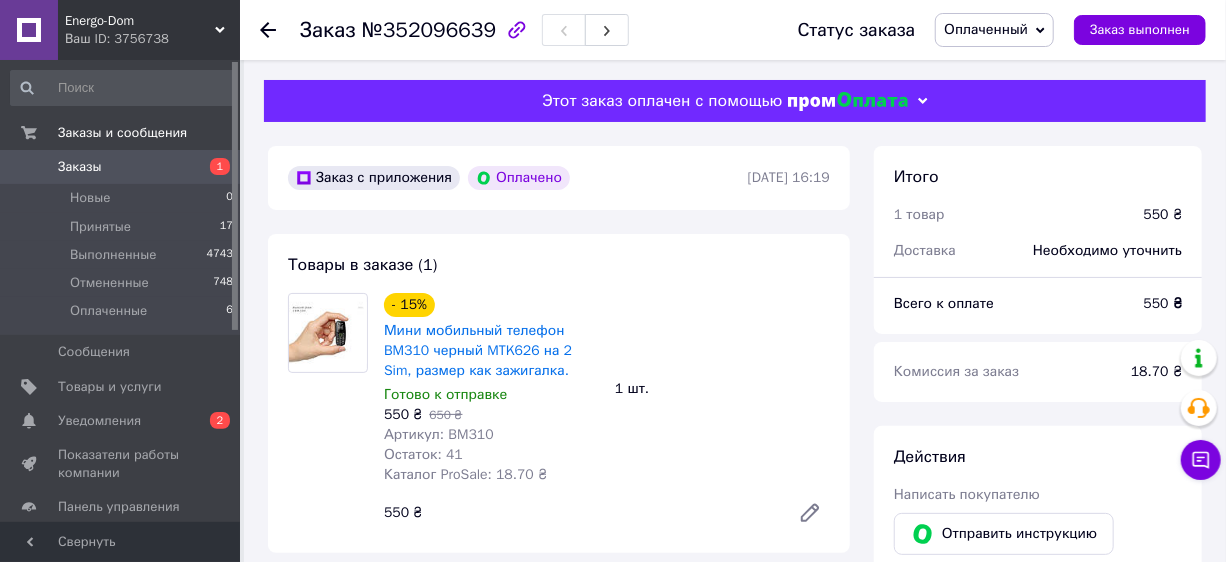scroll, scrollTop: 181, scrollLeft: 0, axis: vertical 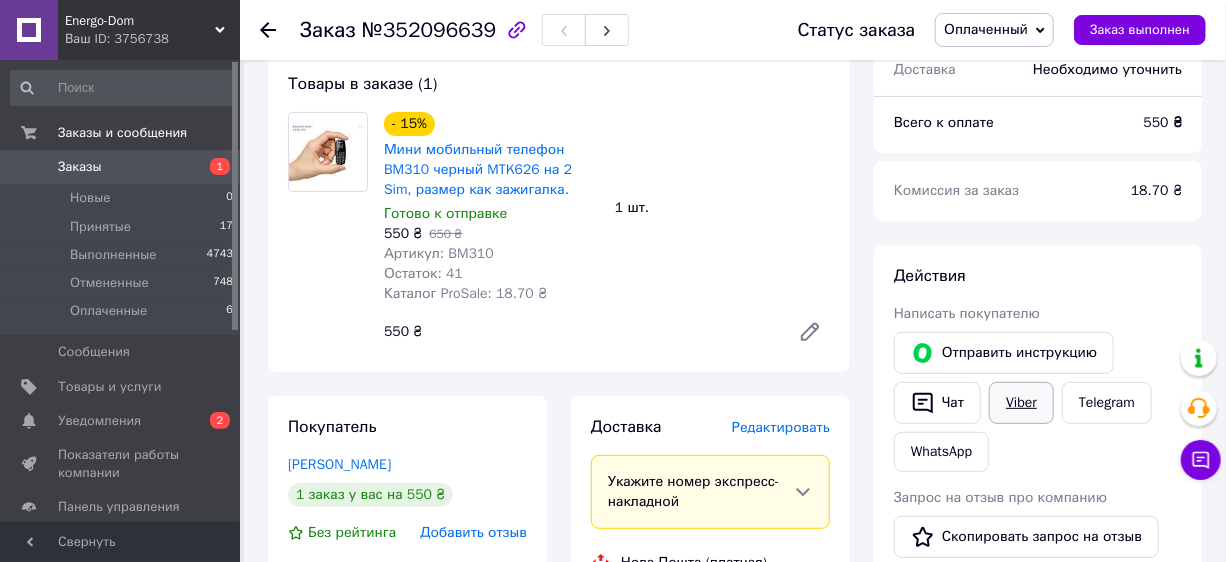 click on "Viber" at bounding box center (1021, 403) 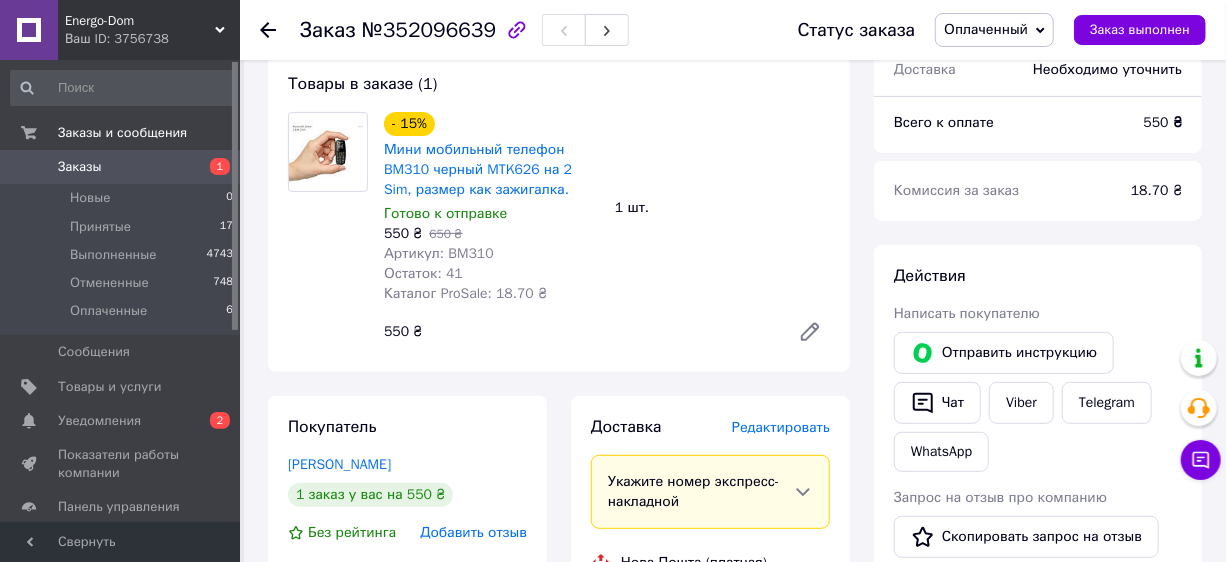 click on "Действия Написать покупателю   Отправить инструкцию   Чат Viber Telegram WhatsApp Запрос на отзыв про компанию   Скопировать запрос на отзыв У вас есть 30 дней, чтобы отправить запрос на отзыв покупателю, скопировав ссылку.   Выдать чек   Скачать PDF   Печать PDF   Вернуть деньги покупателю" at bounding box center (1038, 557) 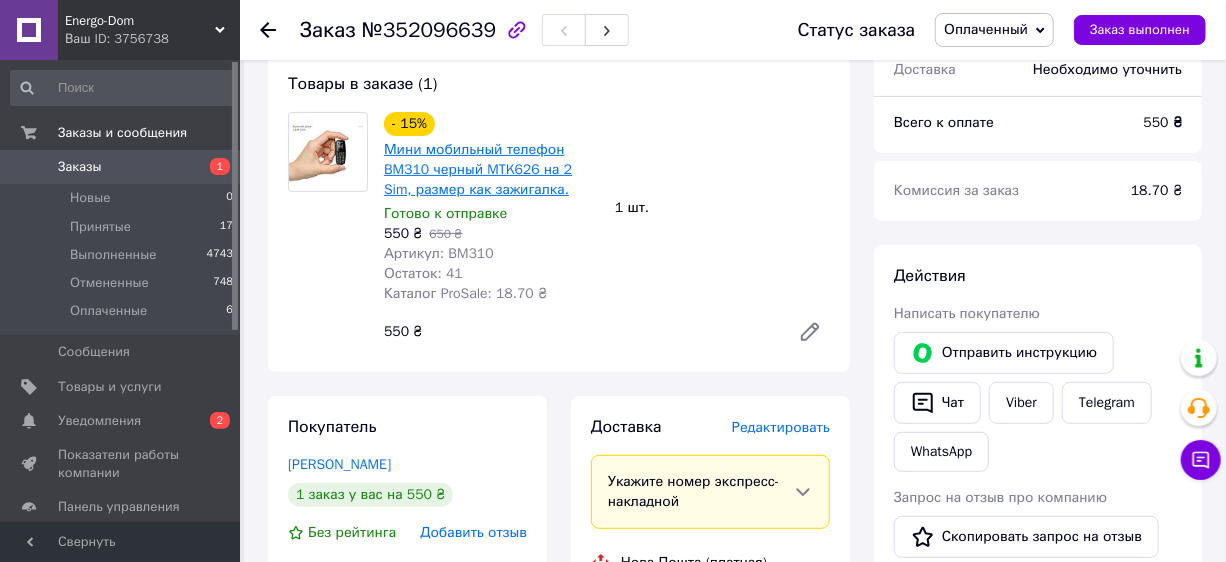 click on "Мини мобильный телефон BM310 черный MTK626 на 2 Sim, размер как зажигалка." at bounding box center (478, 169) 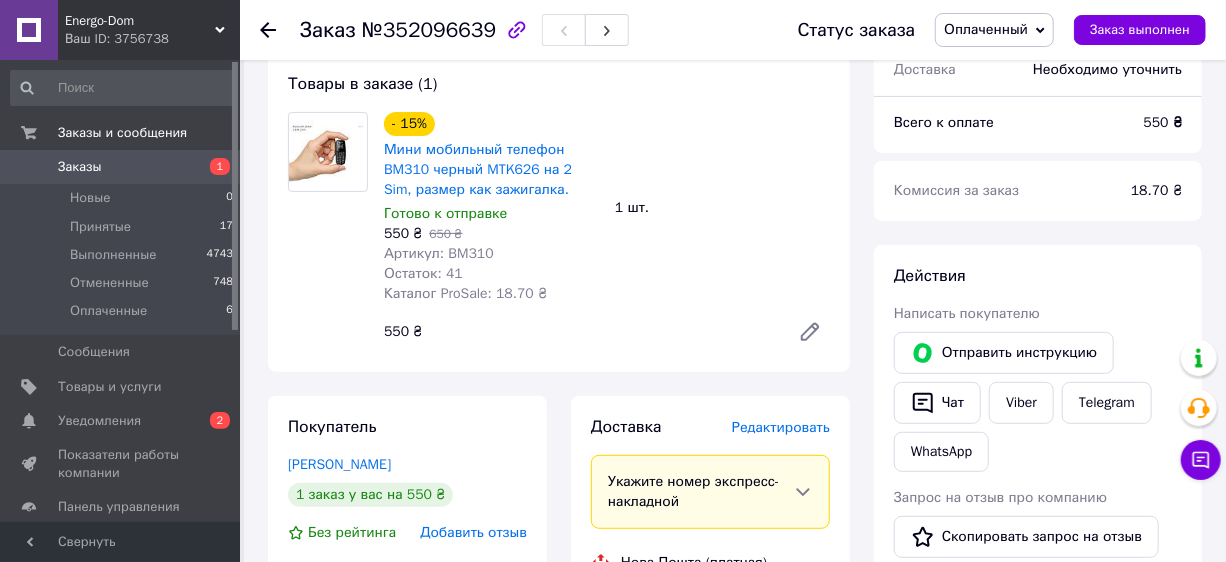 scroll, scrollTop: 363, scrollLeft: 0, axis: vertical 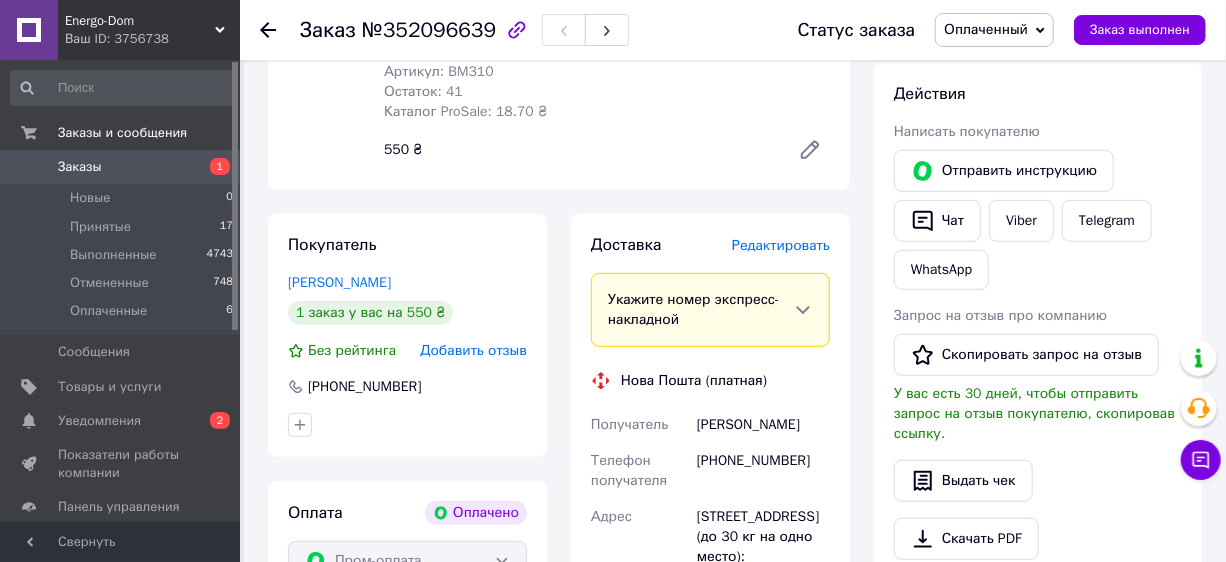 click on "[PHONE_NUMBER]" at bounding box center (763, 471) 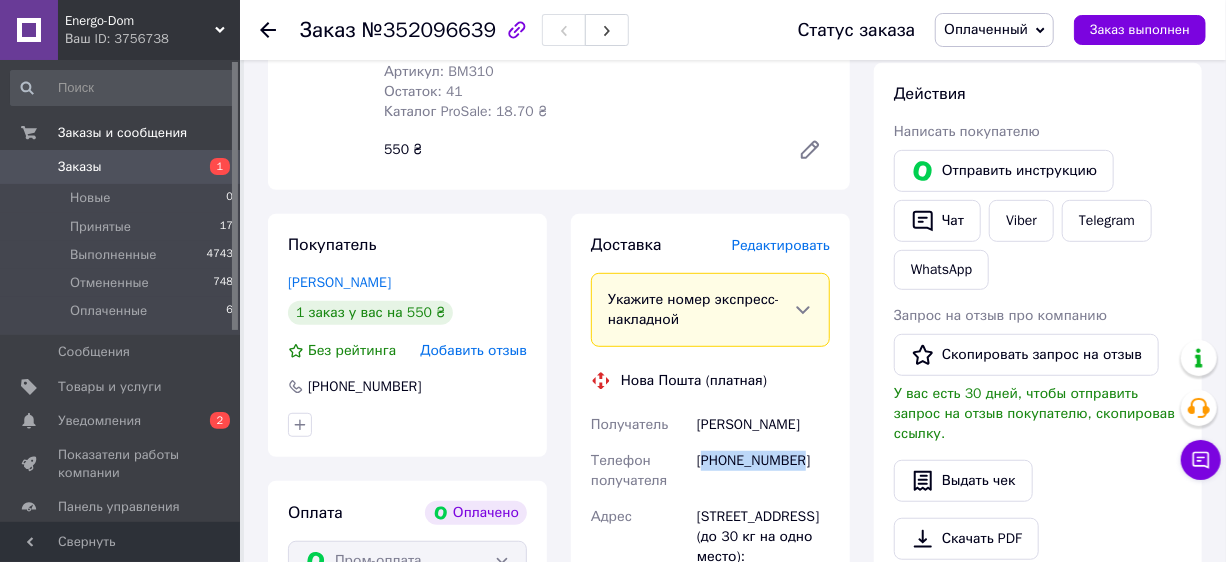click on "[PHONE_NUMBER]" at bounding box center (763, 471) 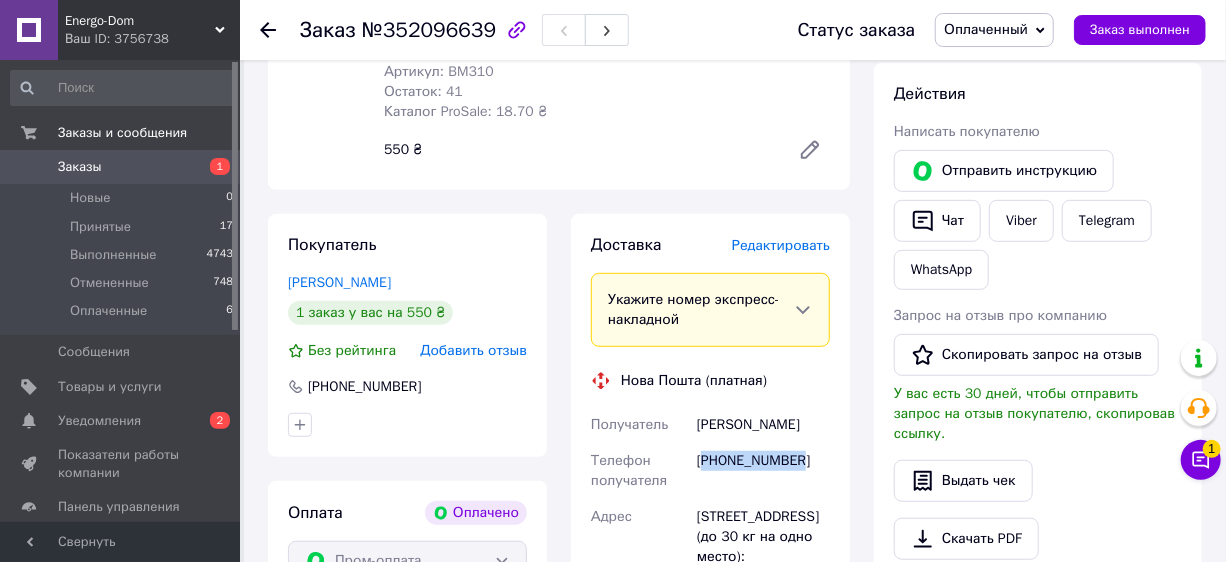 copy on "380939909977" 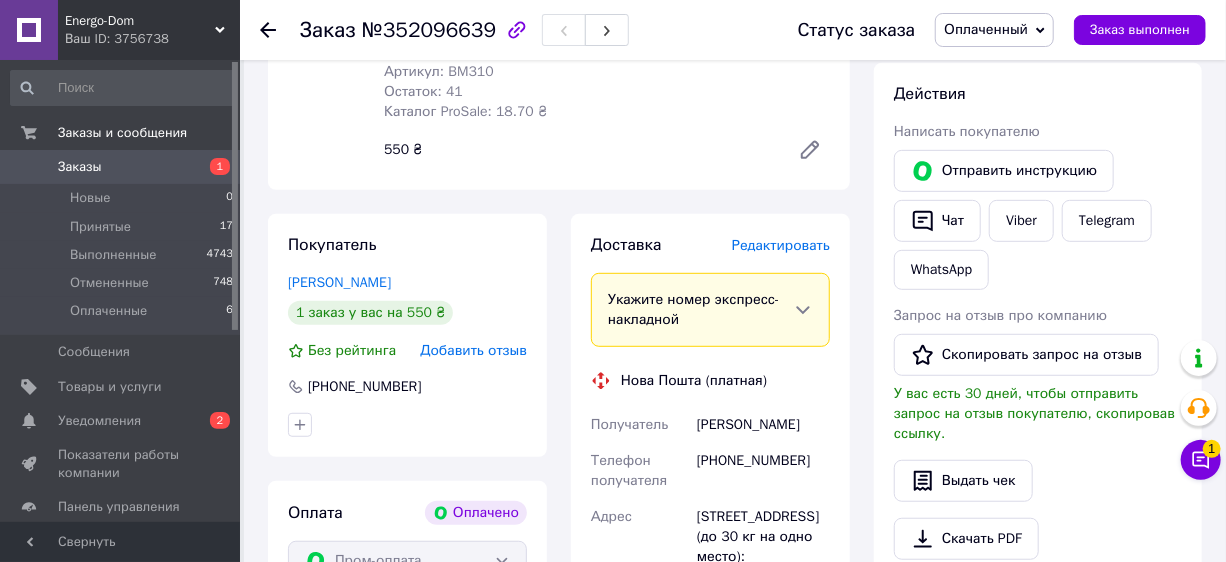 click on "[PERSON_NAME]" at bounding box center [763, 425] 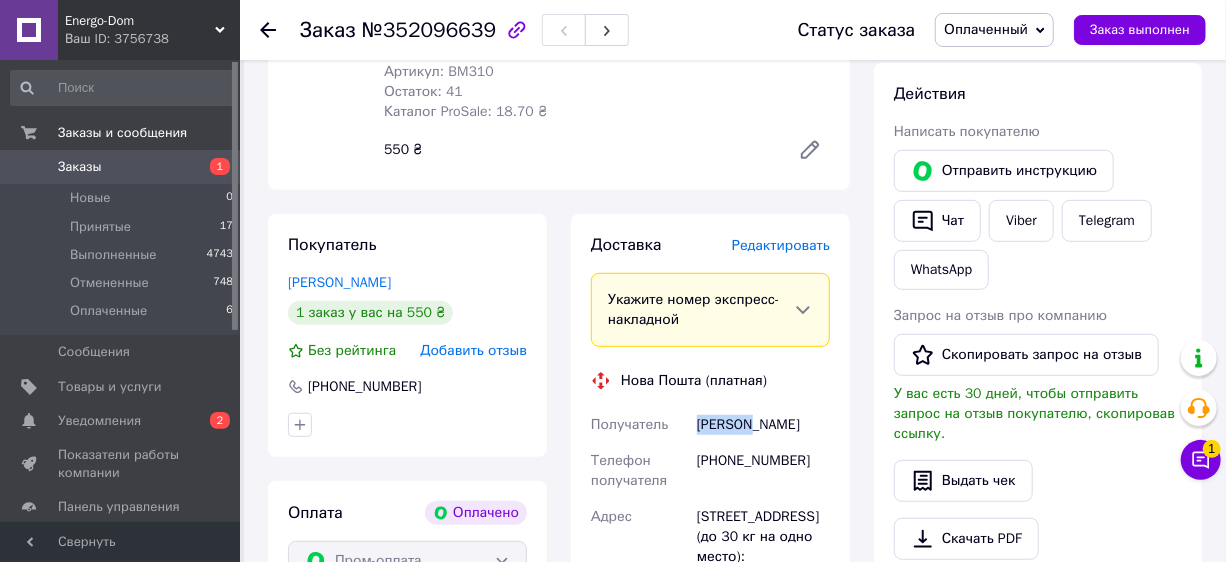 click on "[PERSON_NAME]" at bounding box center (763, 425) 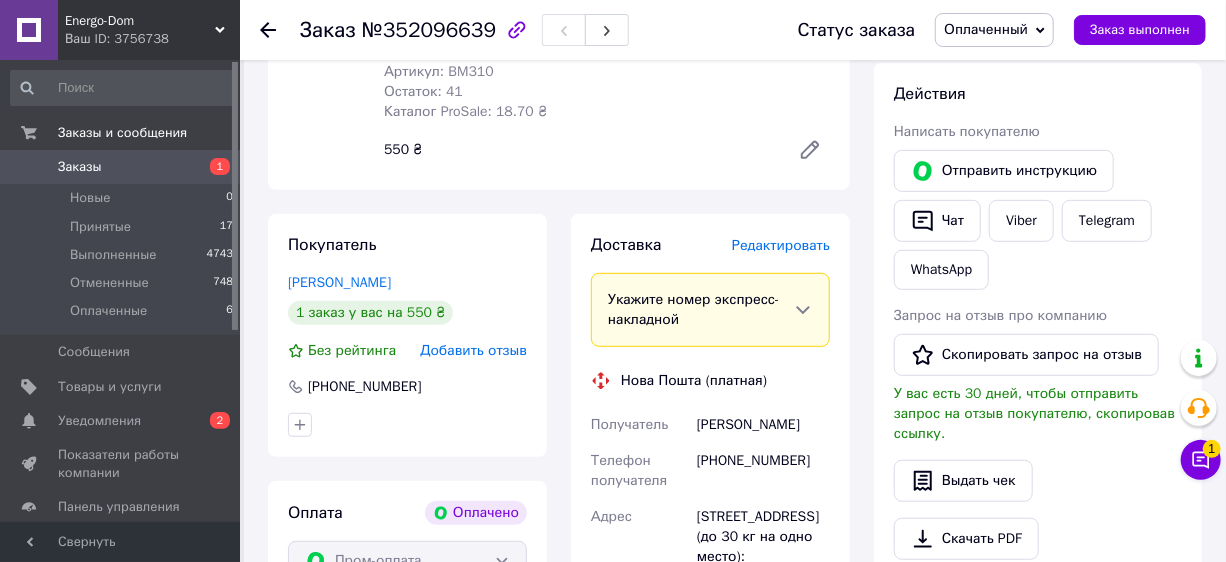 click on "[PERSON_NAME]" at bounding box center [763, 425] 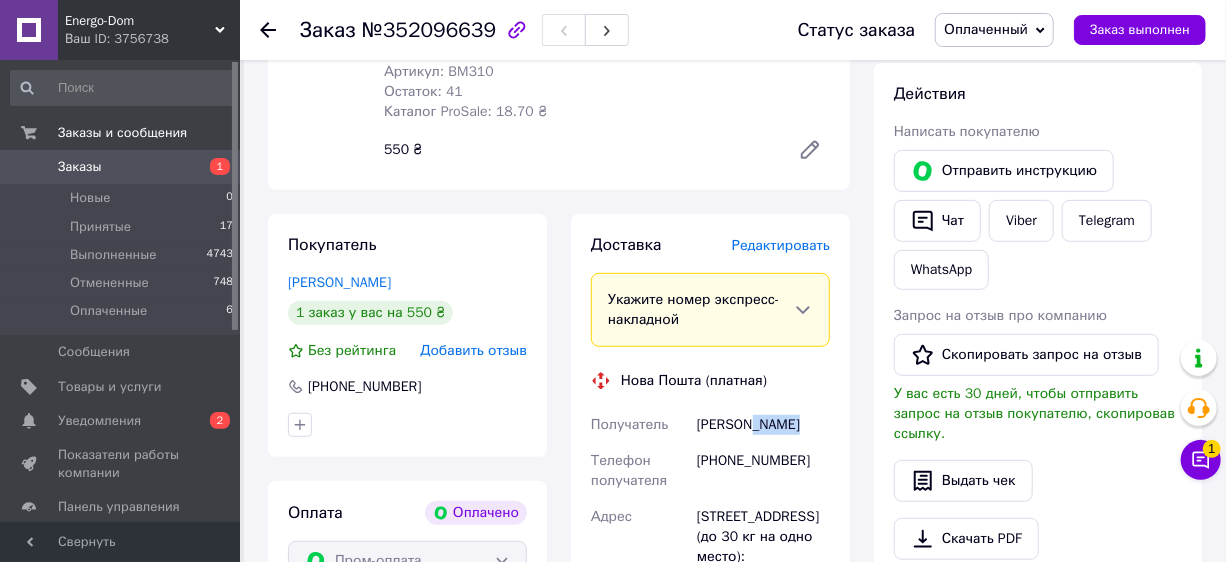 click on "[PERSON_NAME]" at bounding box center (763, 425) 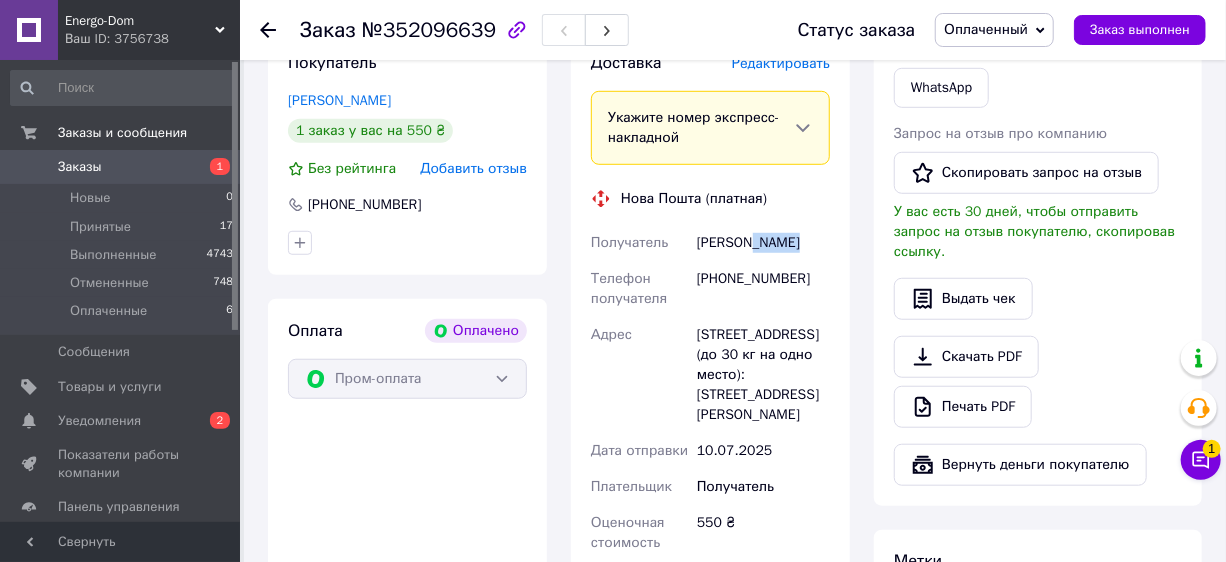 scroll, scrollTop: 727, scrollLeft: 0, axis: vertical 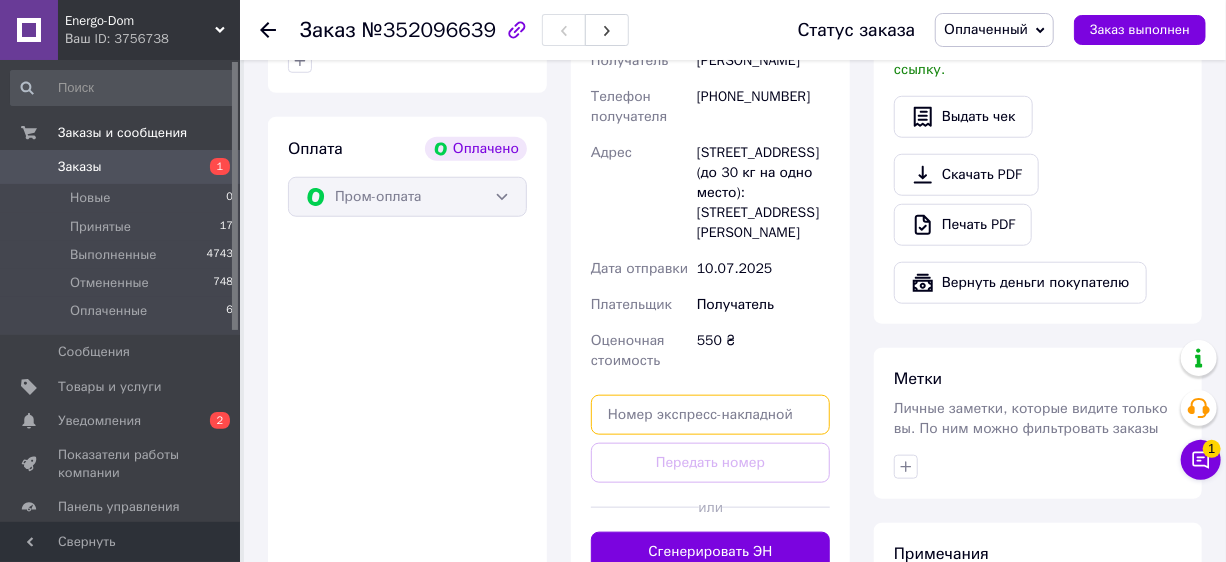 click at bounding box center [710, 415] 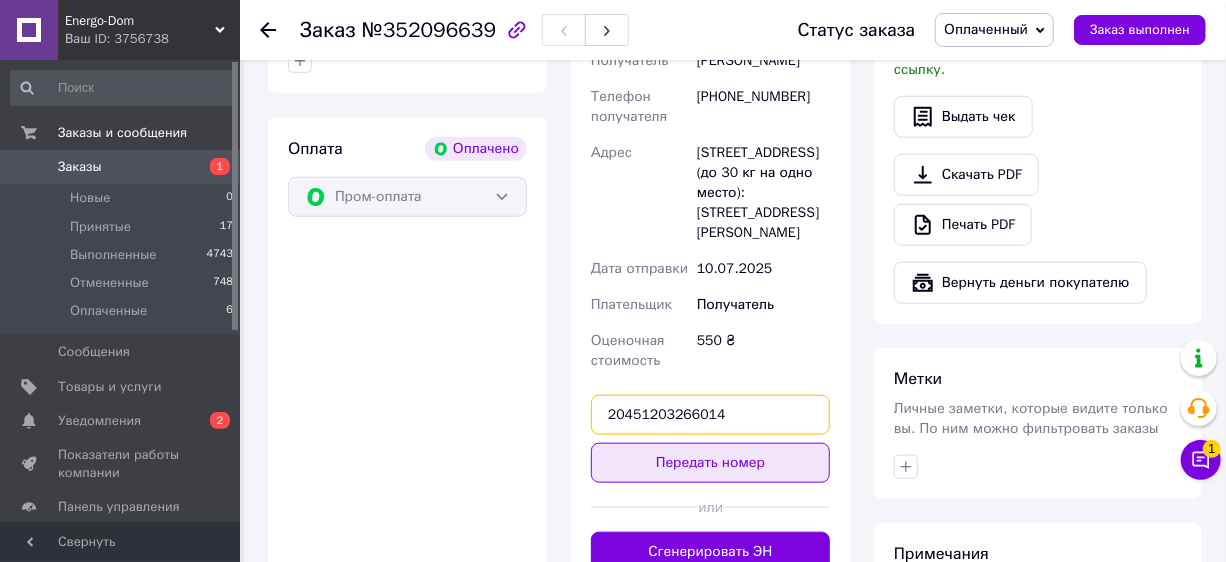 type on "20451203266014" 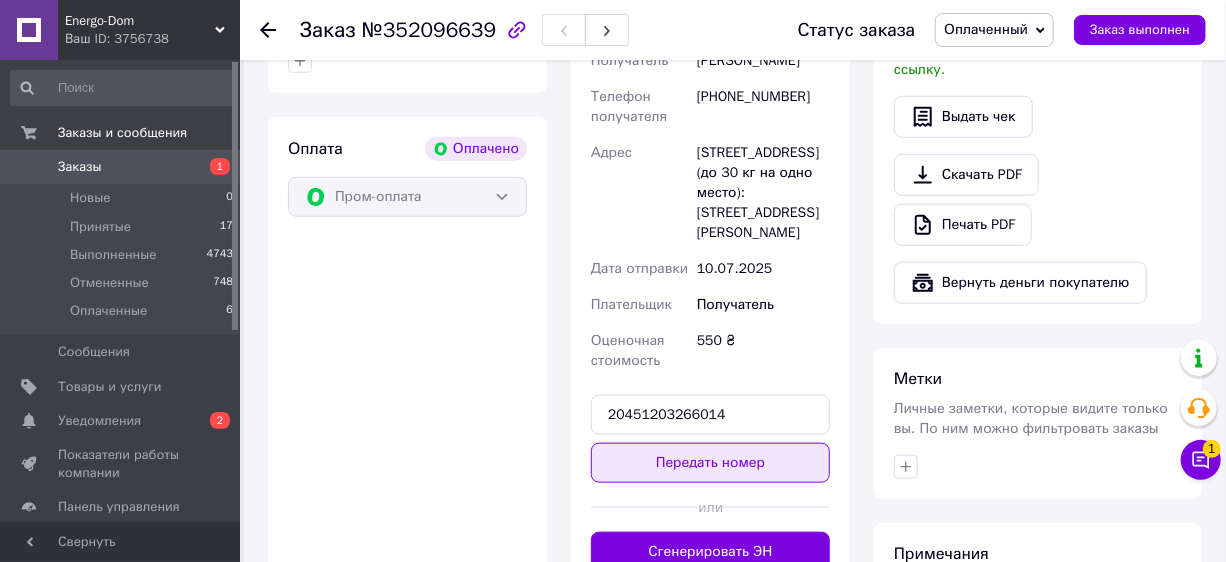 click on "Передать номер" at bounding box center [710, 463] 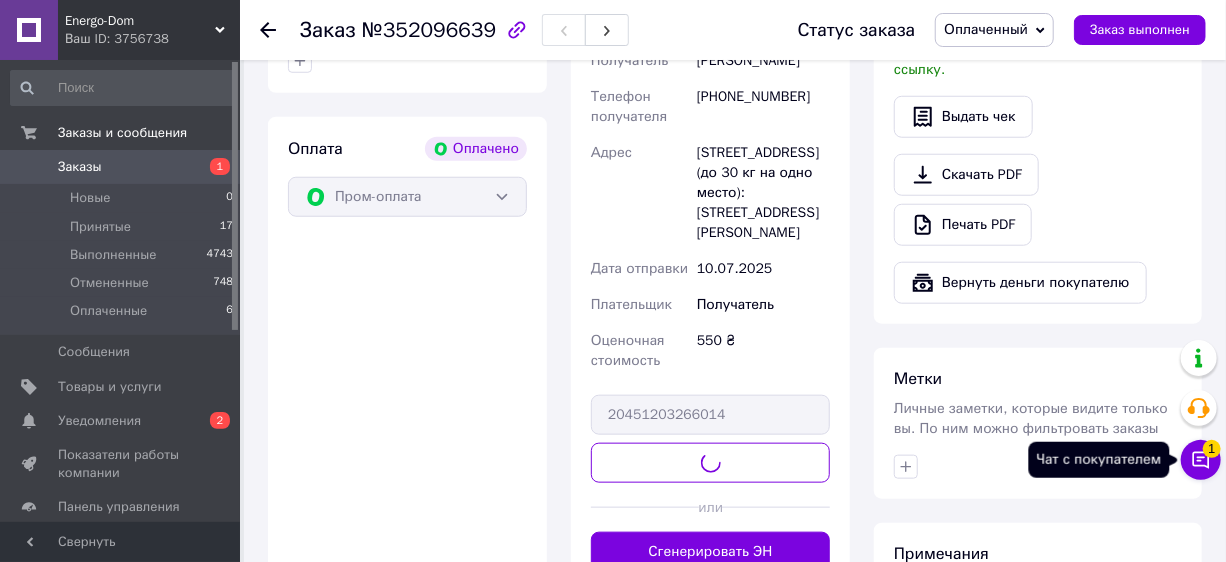 click 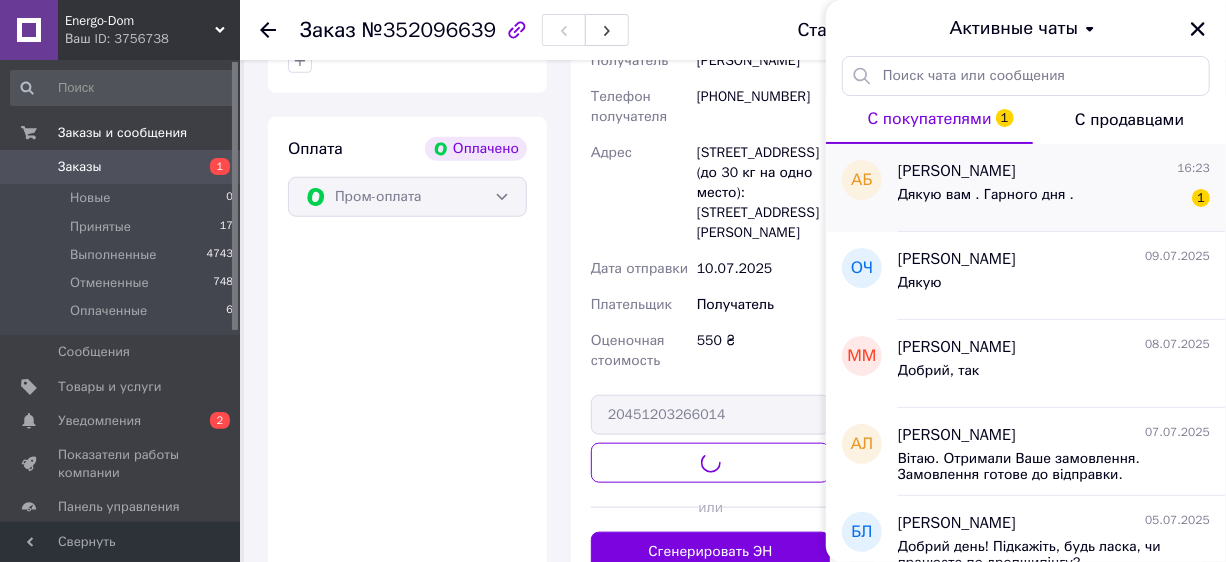 click on "Дякую вам . Гарного дня ." at bounding box center [986, 195] 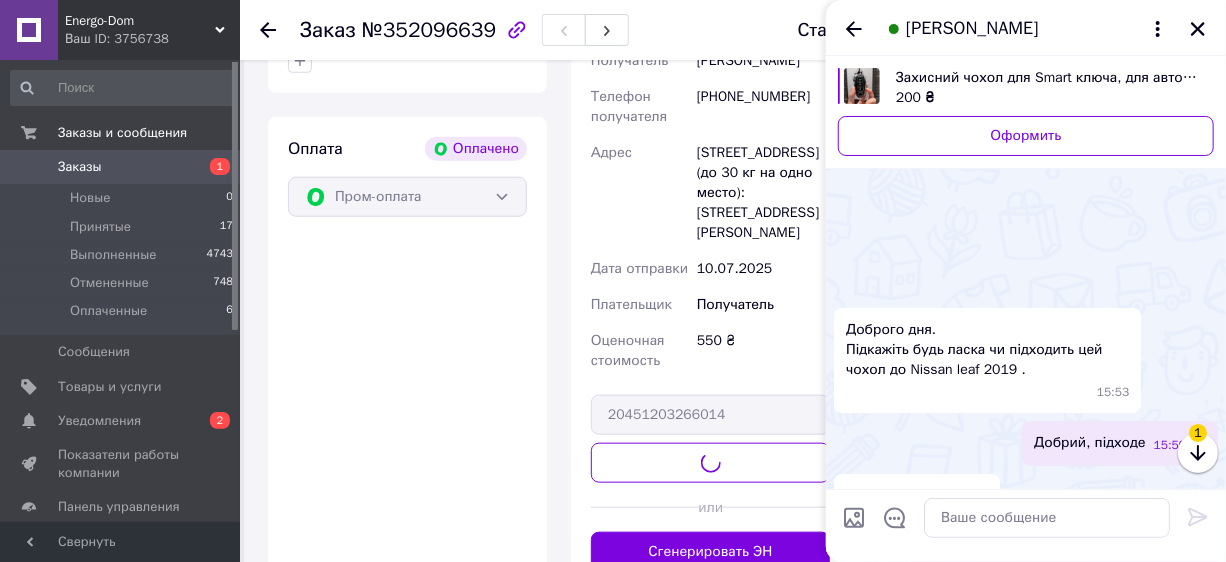 scroll, scrollTop: 627, scrollLeft: 0, axis: vertical 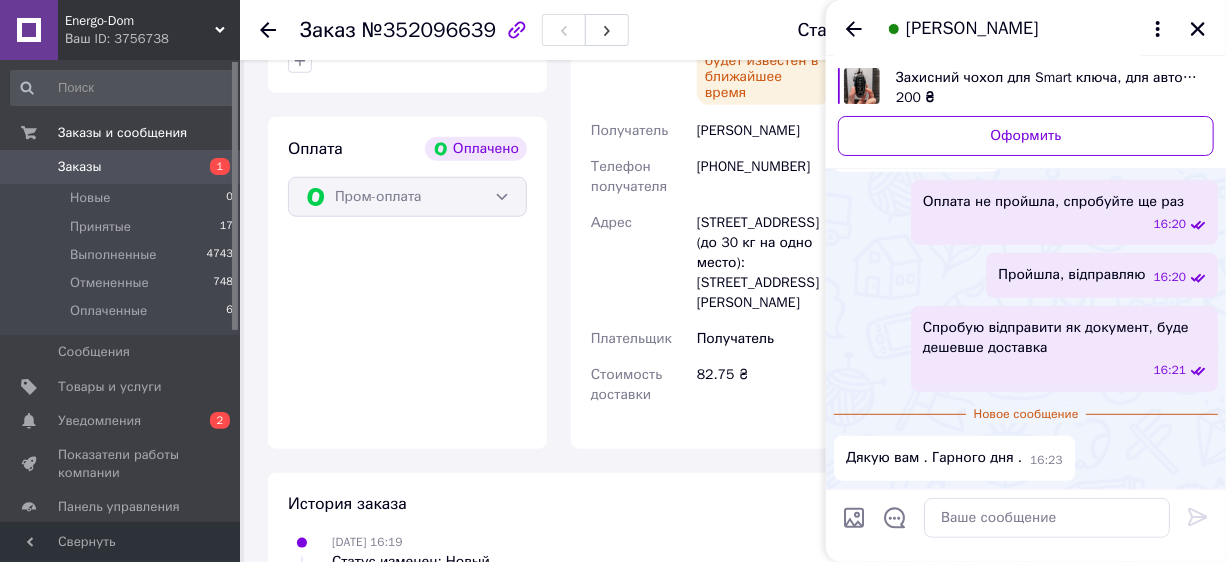 drag, startPoint x: 511, startPoint y: 476, endPoint x: 669, endPoint y: 495, distance: 159.1383 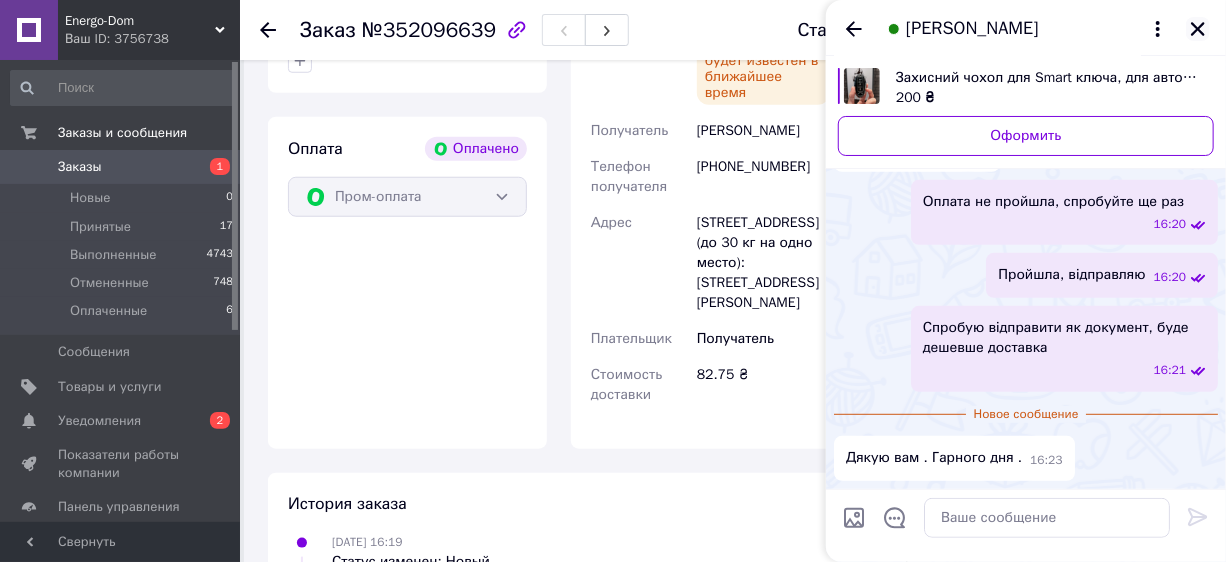 click 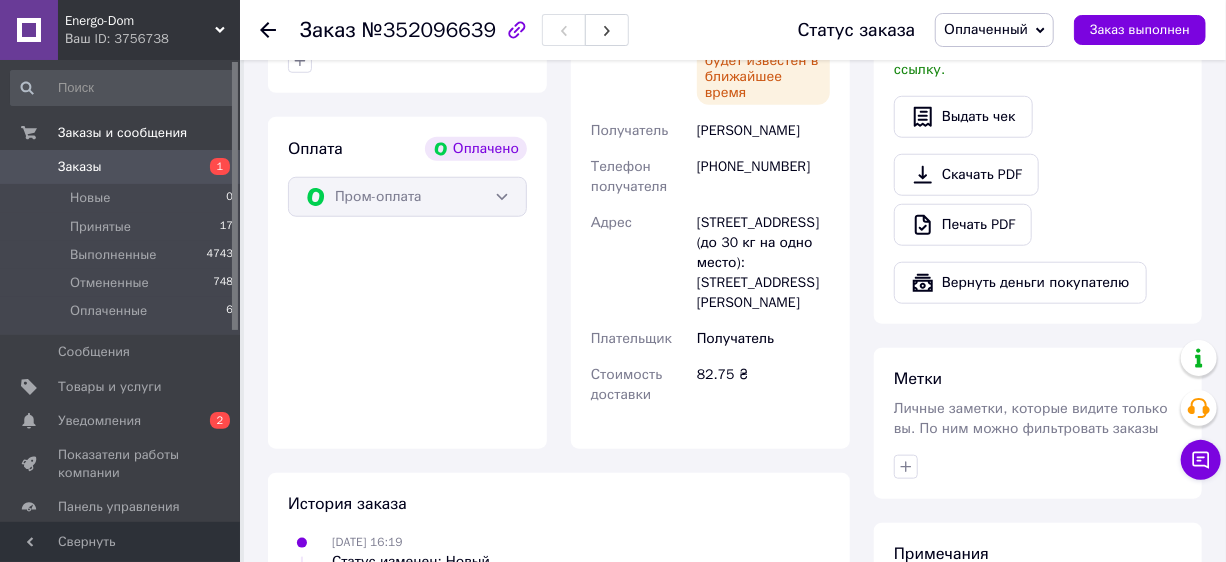 click on "Заказы" at bounding box center [121, 167] 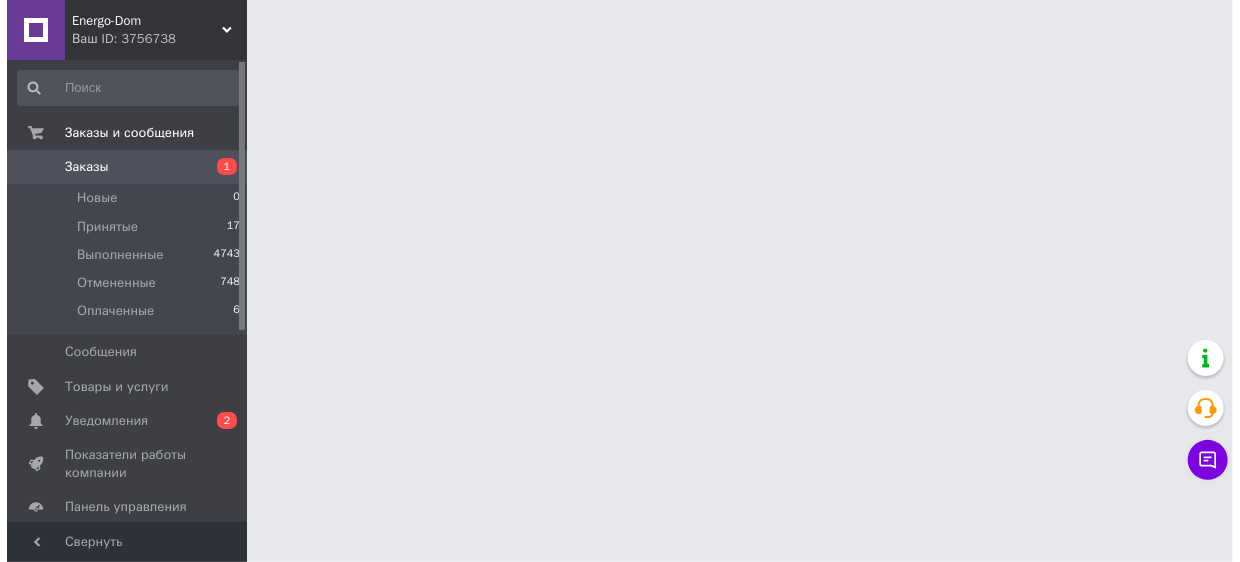 scroll, scrollTop: 0, scrollLeft: 0, axis: both 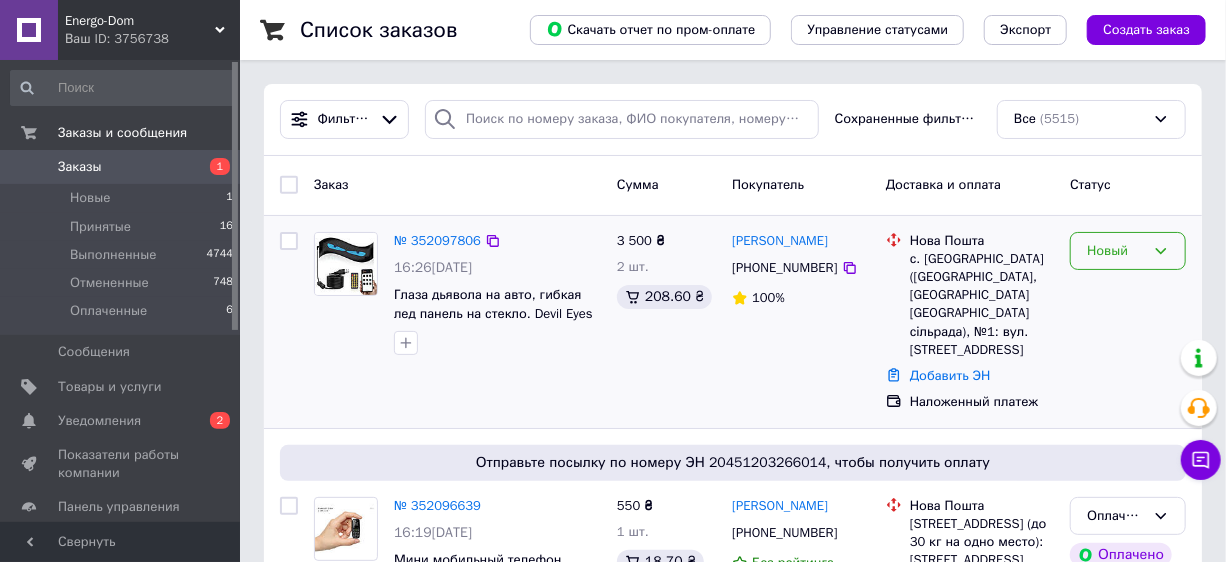 click on "Новый" at bounding box center (1128, 251) 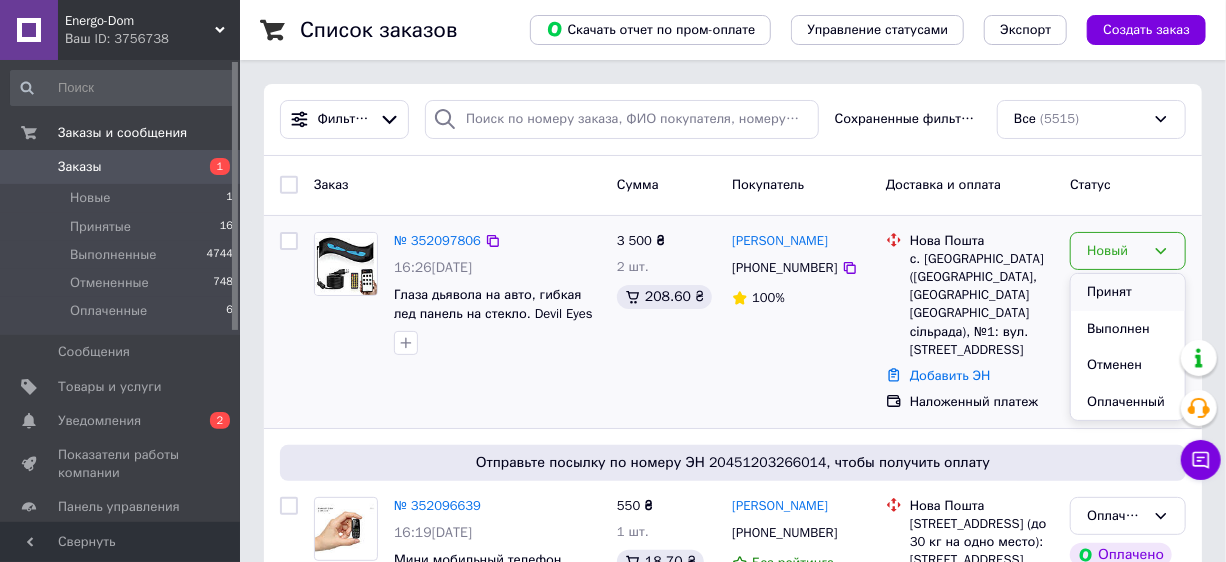 click on "Принят" at bounding box center (1128, 292) 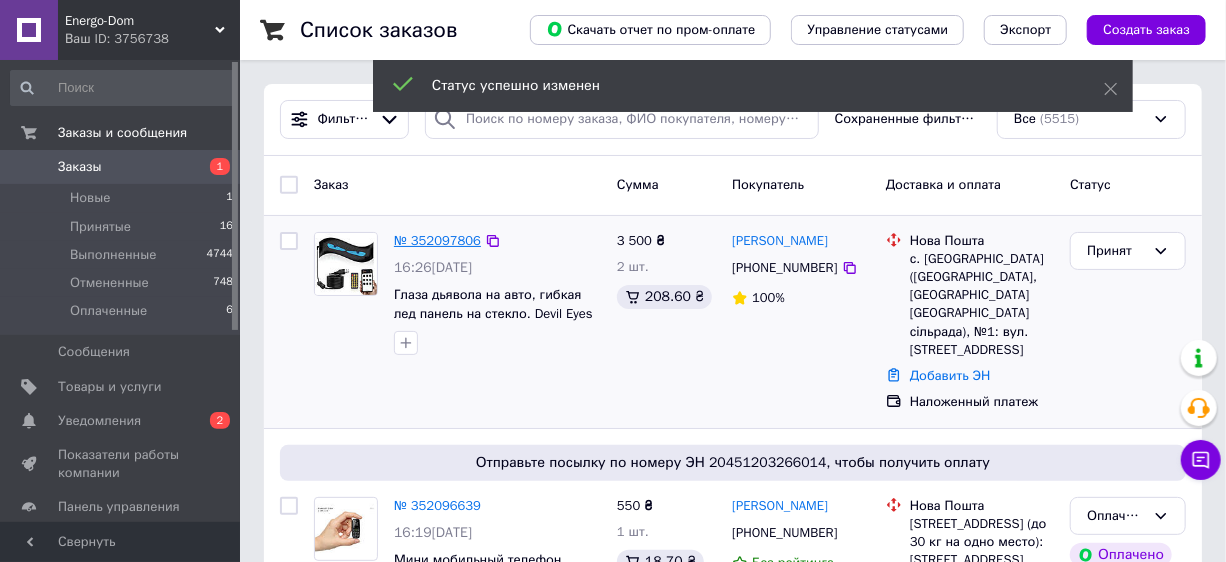 click on "№ 352097806" at bounding box center [437, 240] 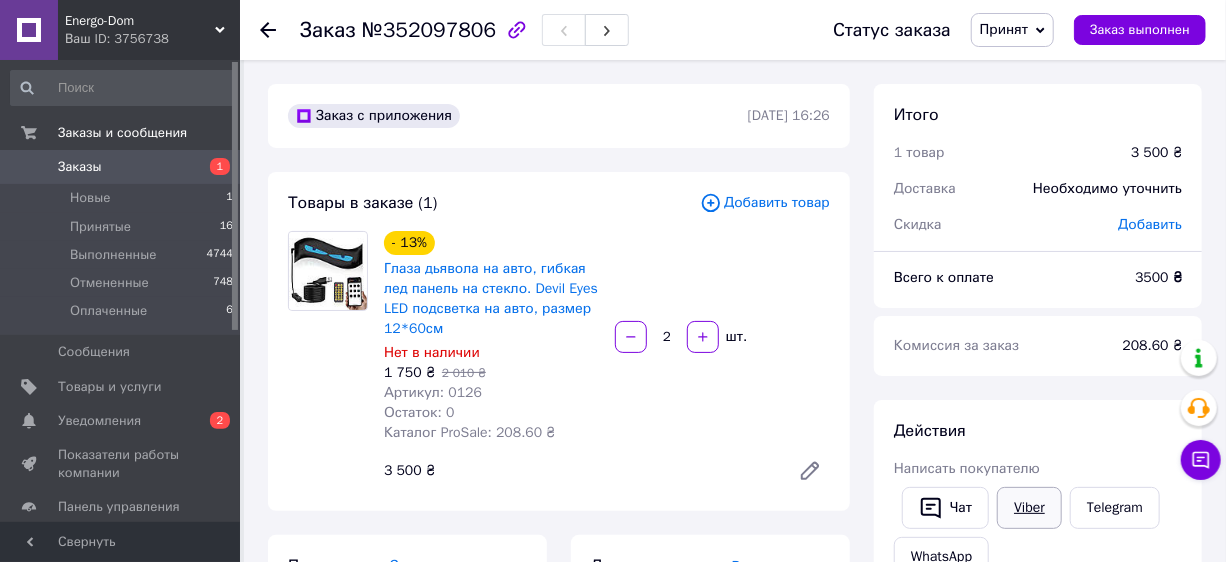 click on "Viber" at bounding box center (1029, 508) 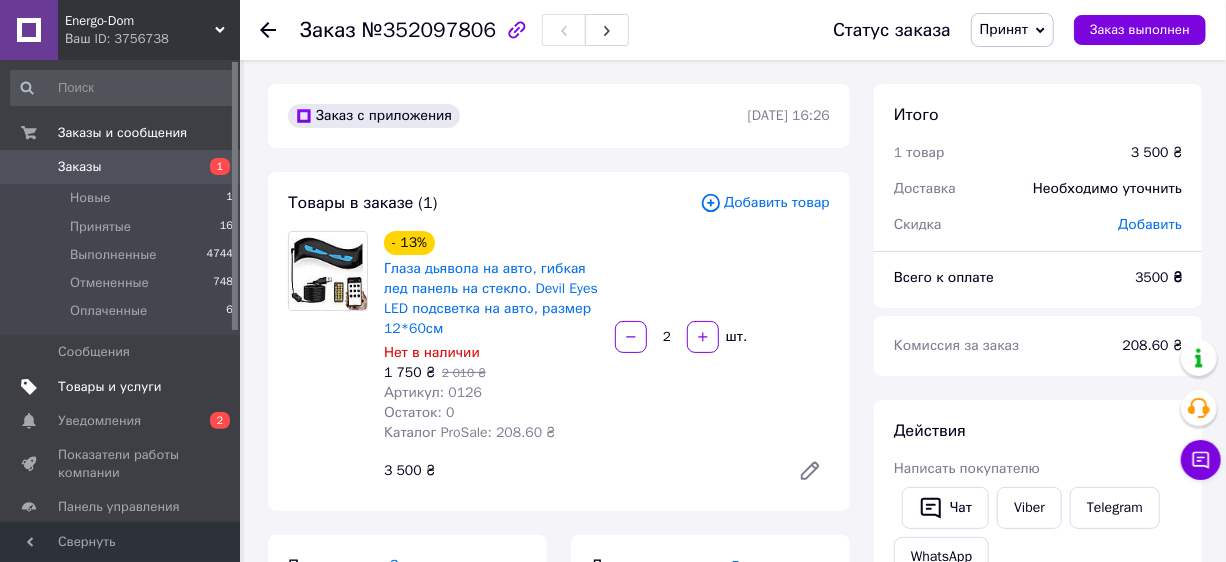 click on "Товары и услуги" at bounding box center (110, 387) 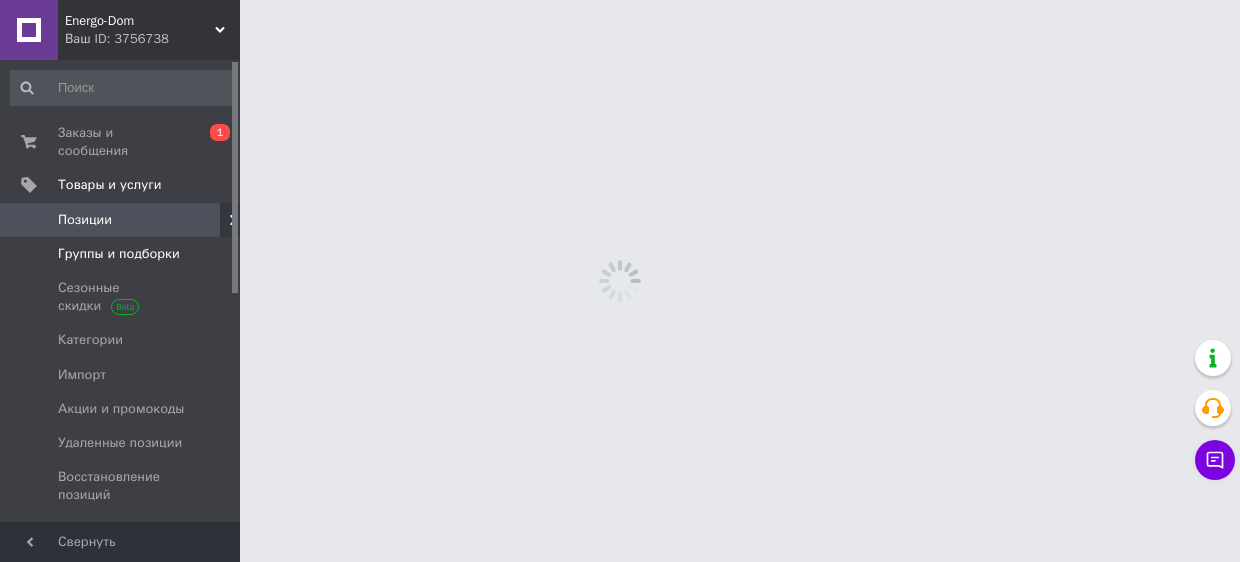 click on "Группы и подборки" at bounding box center [119, 254] 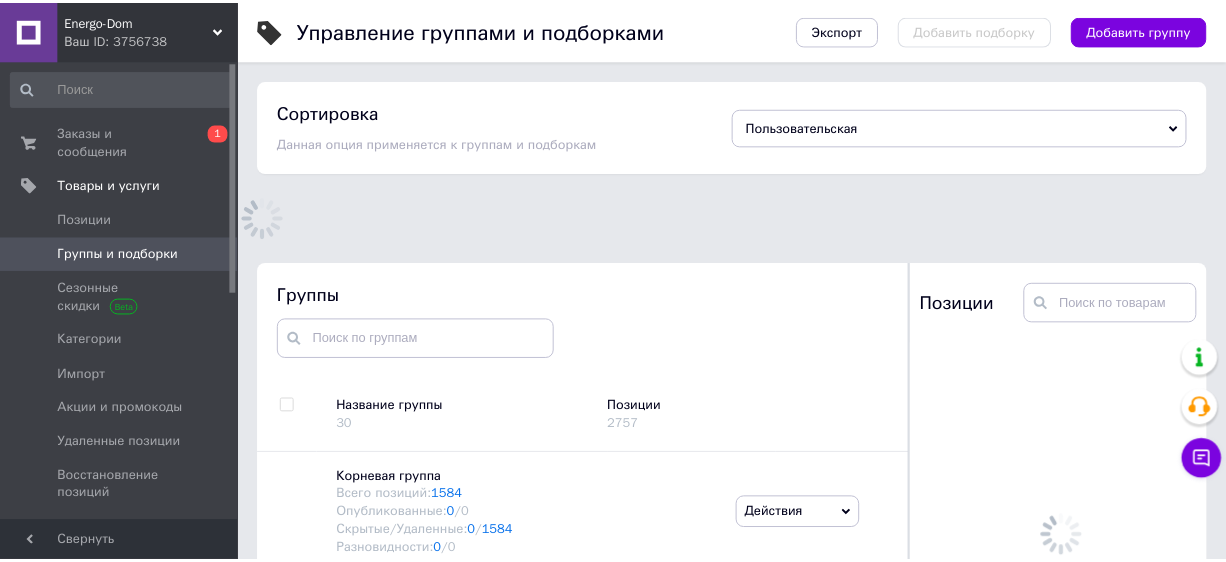 scroll, scrollTop: 113, scrollLeft: 0, axis: vertical 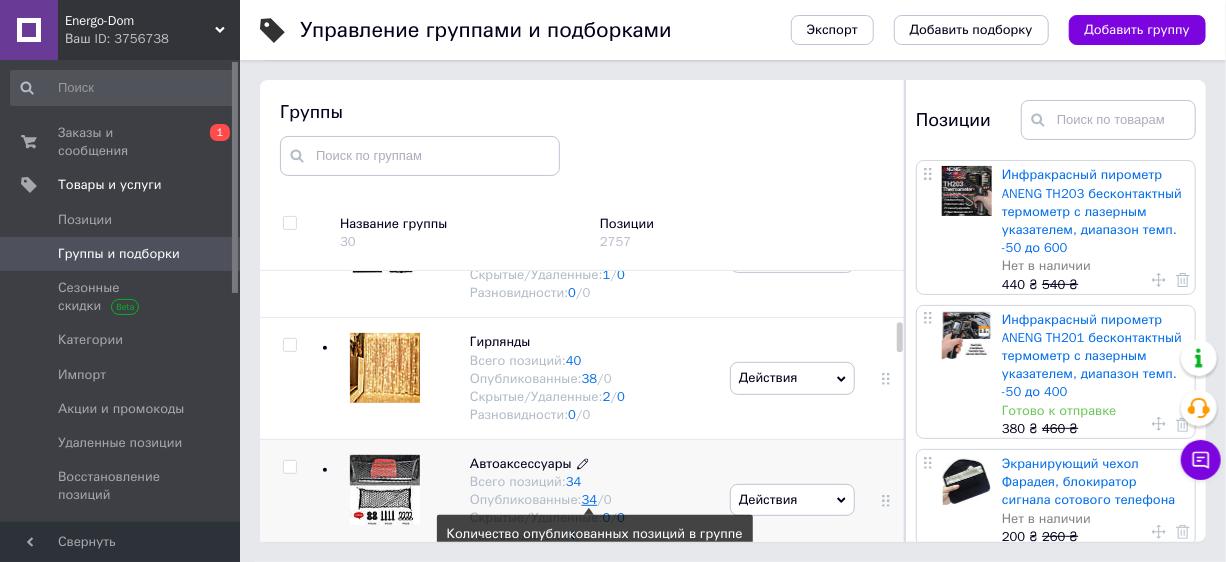 click on "34" at bounding box center (590, 499) 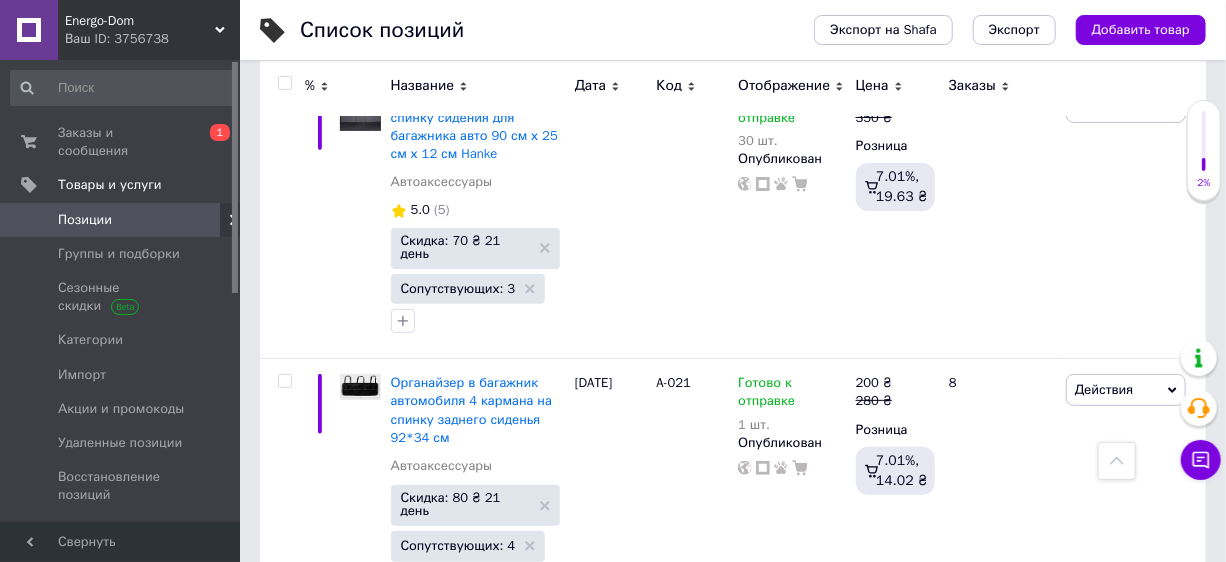 scroll, scrollTop: 7054, scrollLeft: 0, axis: vertical 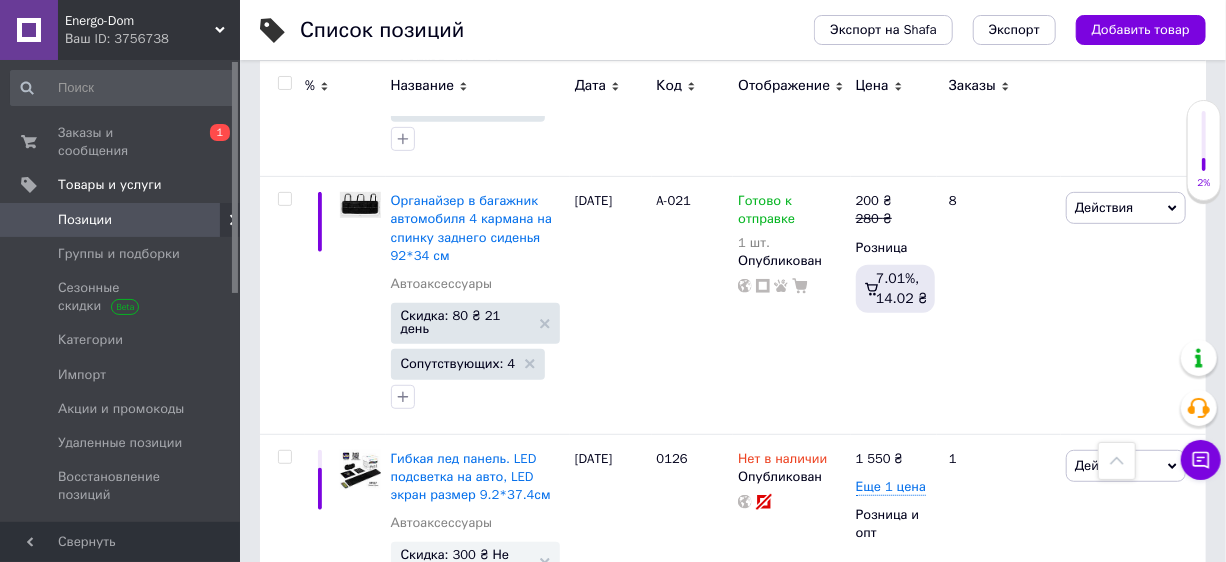 click on "Еще 1 цена" at bounding box center [891, 744] 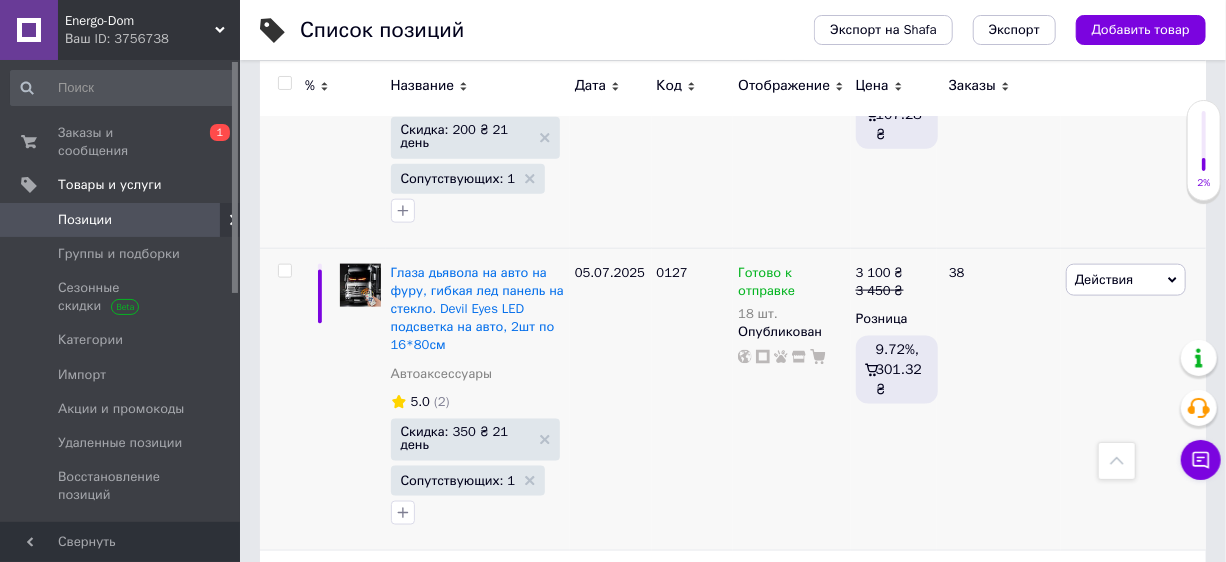 scroll, scrollTop: 7963, scrollLeft: 0, axis: vertical 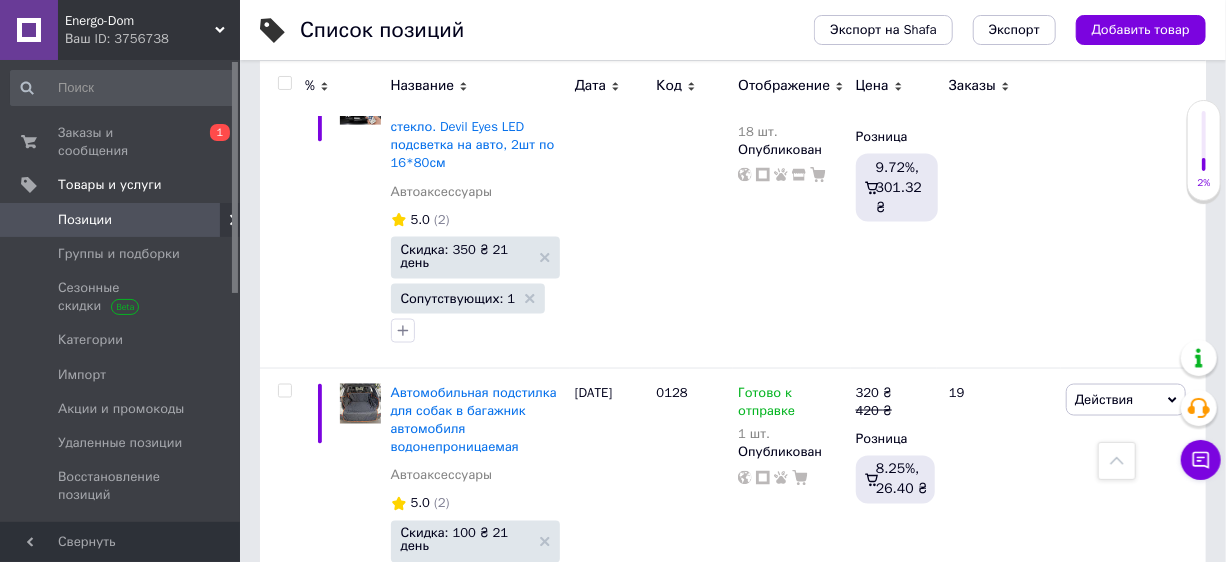 click 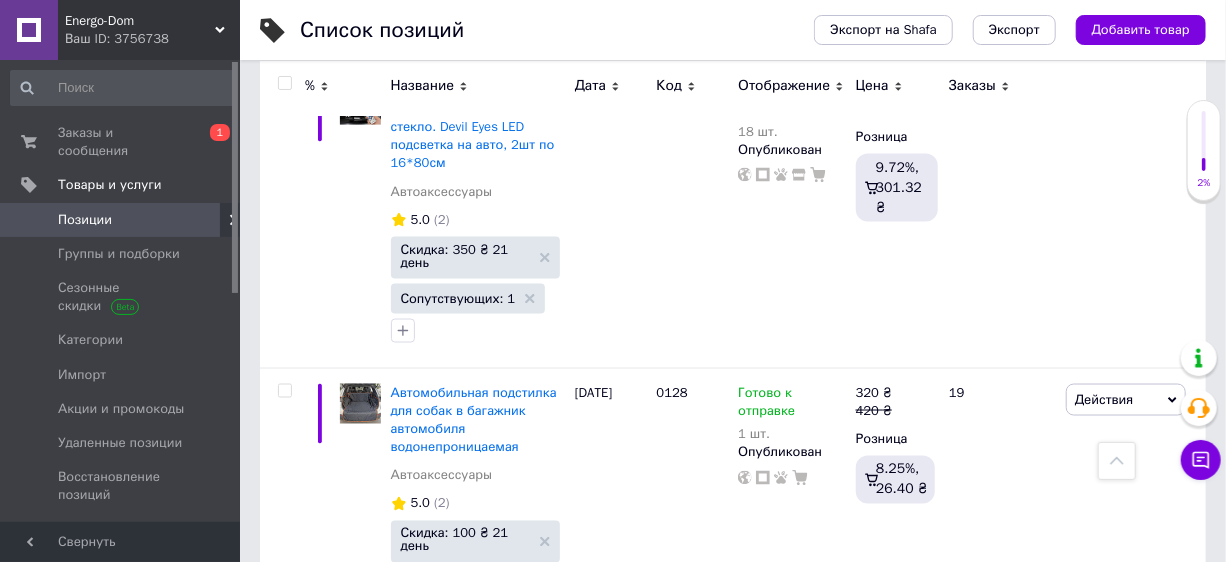 click on "Скидка: 200 ₴ Не отображается" at bounding box center (465, 816) 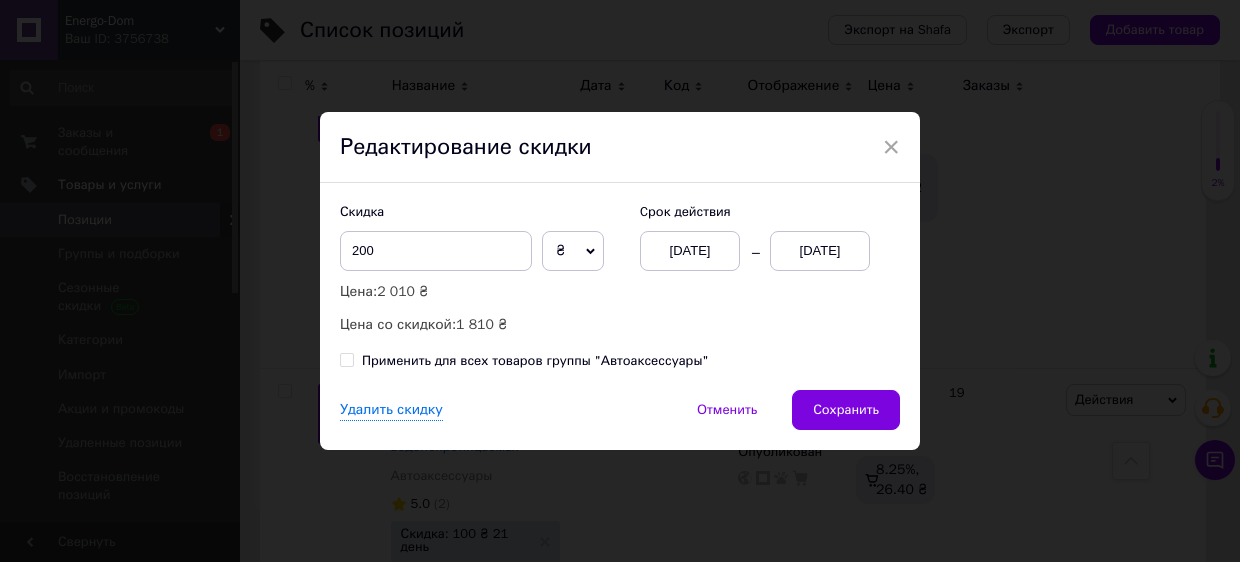 click on "[DATE]" at bounding box center [820, 251] 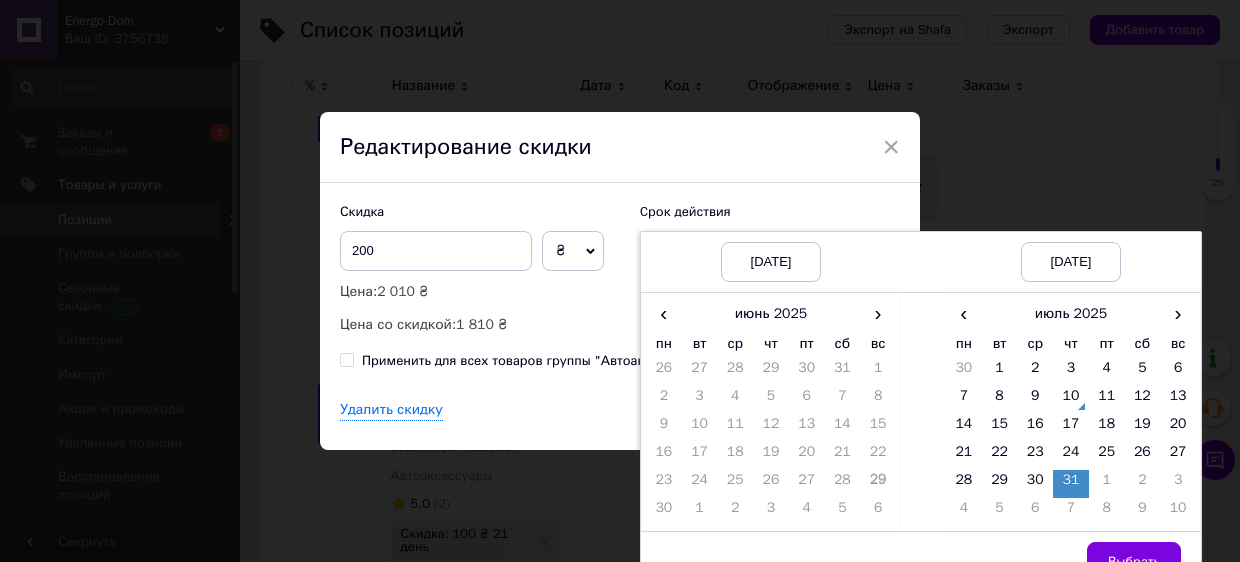 click on "Редактирование скидки" at bounding box center [620, 148] 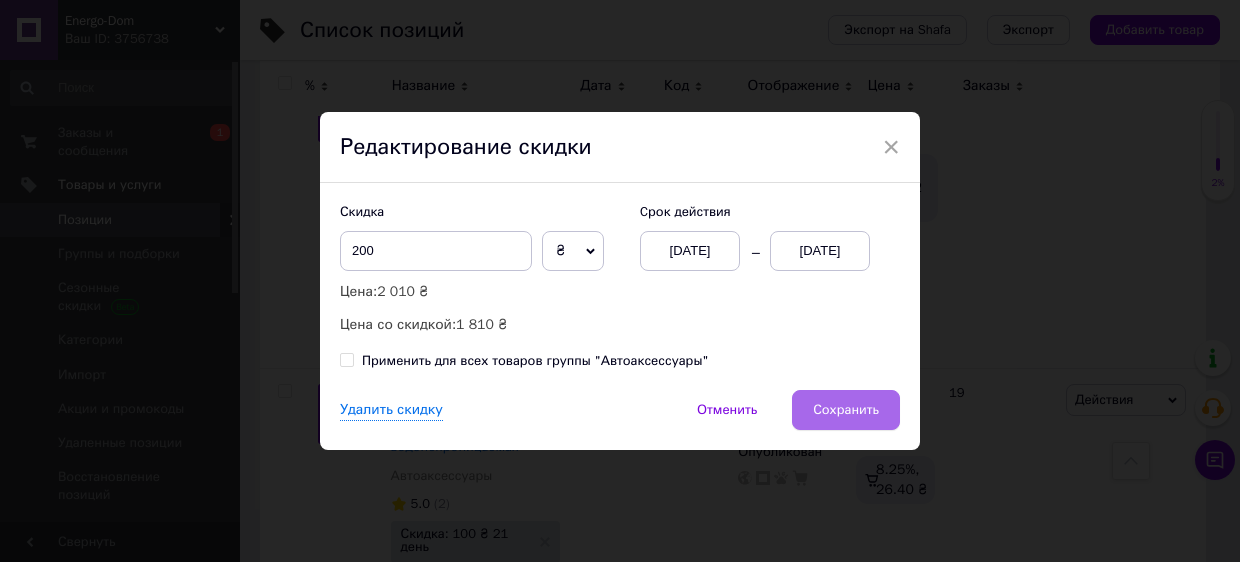 click on "Сохранить" at bounding box center [846, 410] 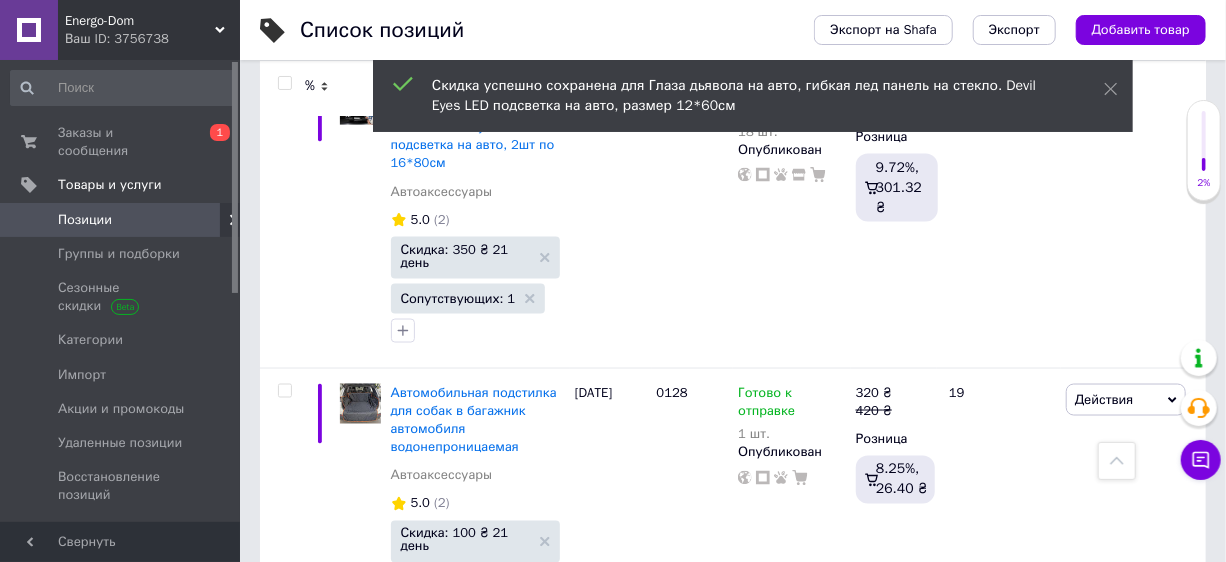 click on "Еще 1 цена" at bounding box center [891, 723] 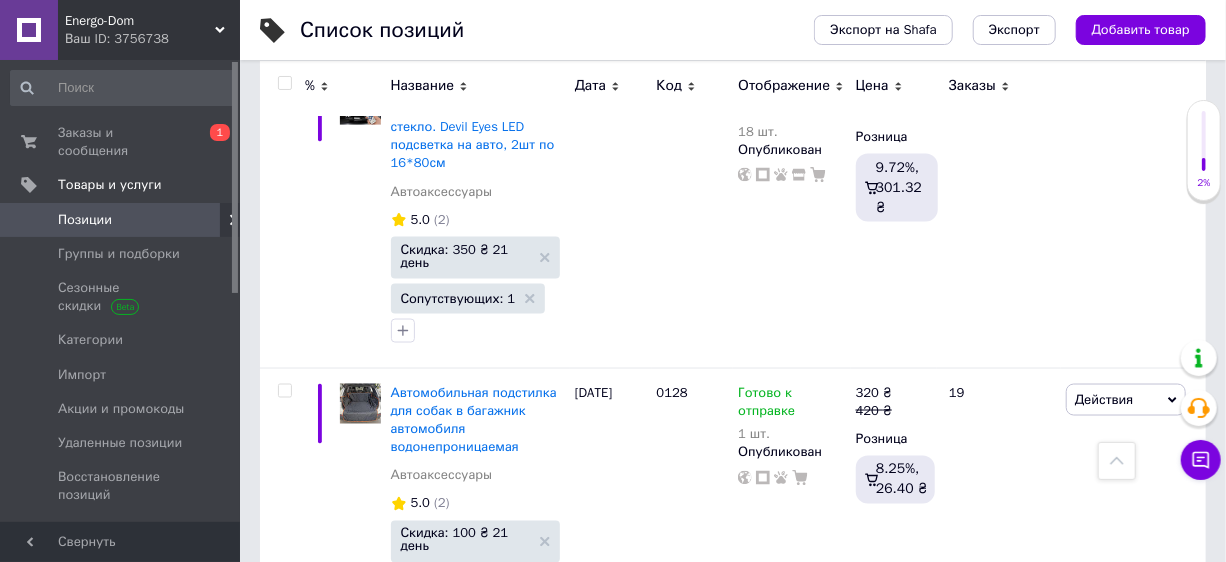 click on "Готово к отправке 6 шт. Опубликован" at bounding box center [791, 772] 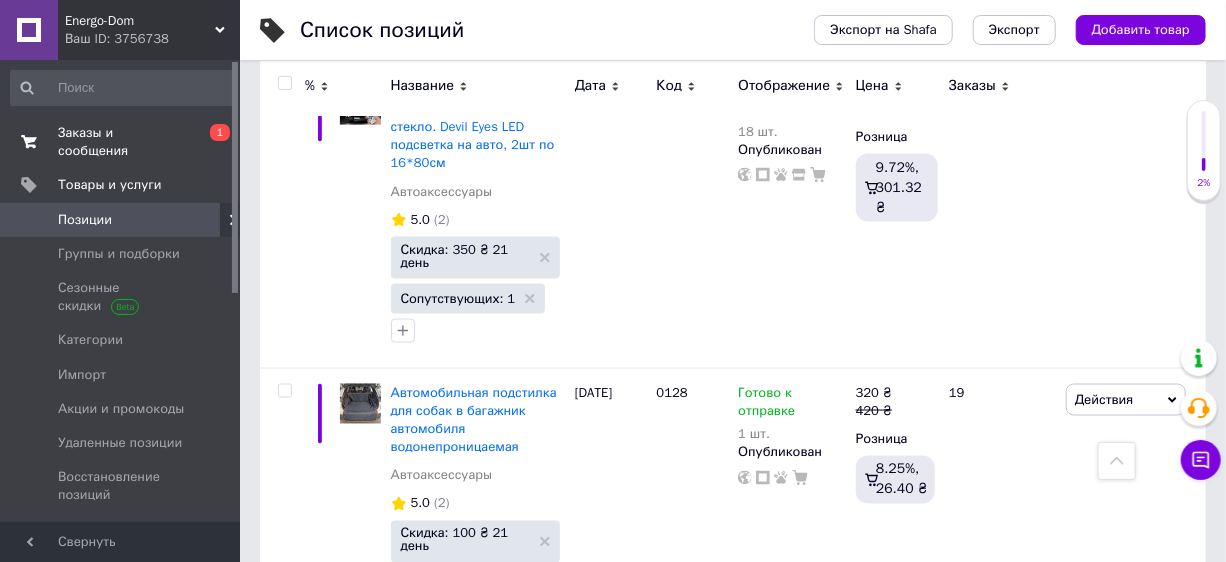 click on "Заказы и сообщения" at bounding box center (121, 142) 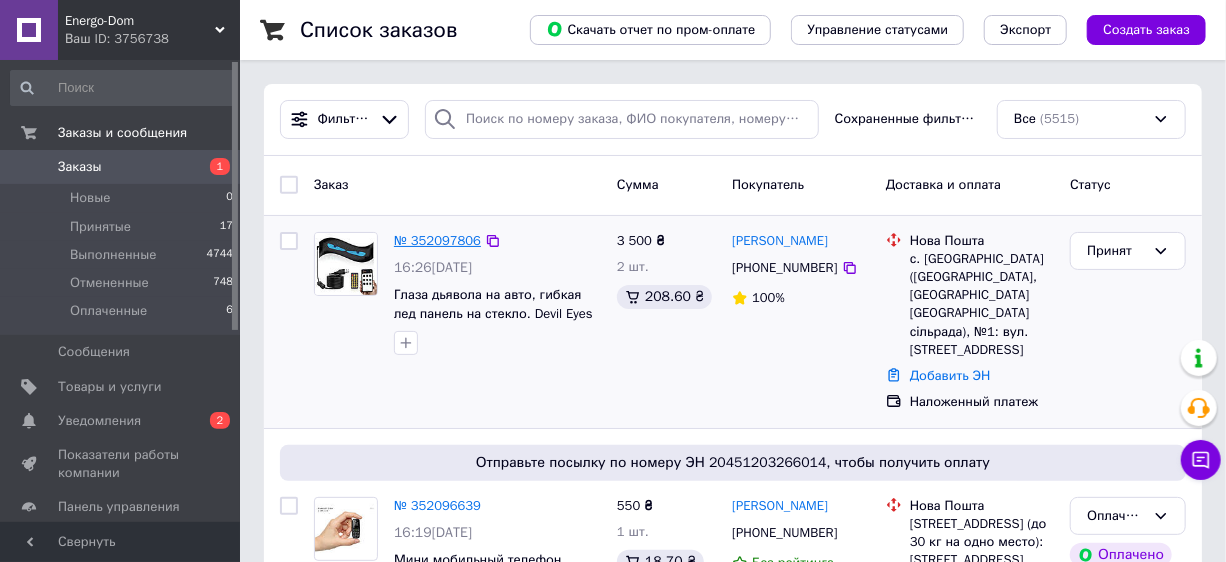 click on "№ 352097806" at bounding box center (437, 240) 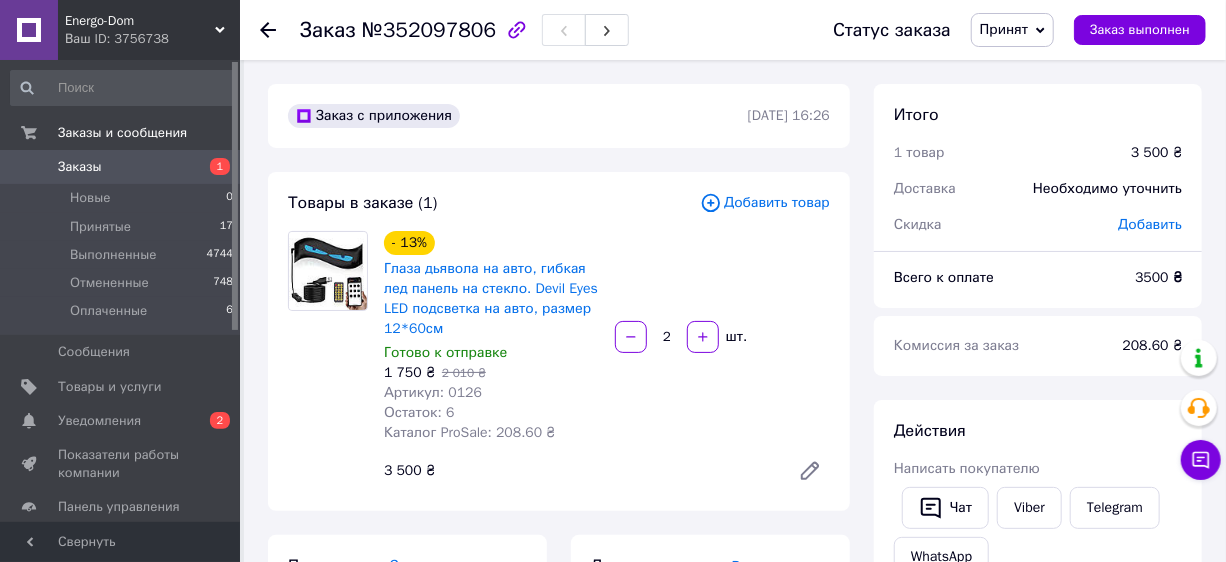 click on "- 13% Глаза дьявола на авто, гибкая лед панель на стекло. Devil Eyes LED подсветка на авто, размер 12*60см Готово к отправке 1 750 ₴   2 010 ₴ Артикул: 0126 Остаток: 6 Каталог ProSale: 208.60 ₴  2   шт. 3 500 ₴" at bounding box center [607, 361] 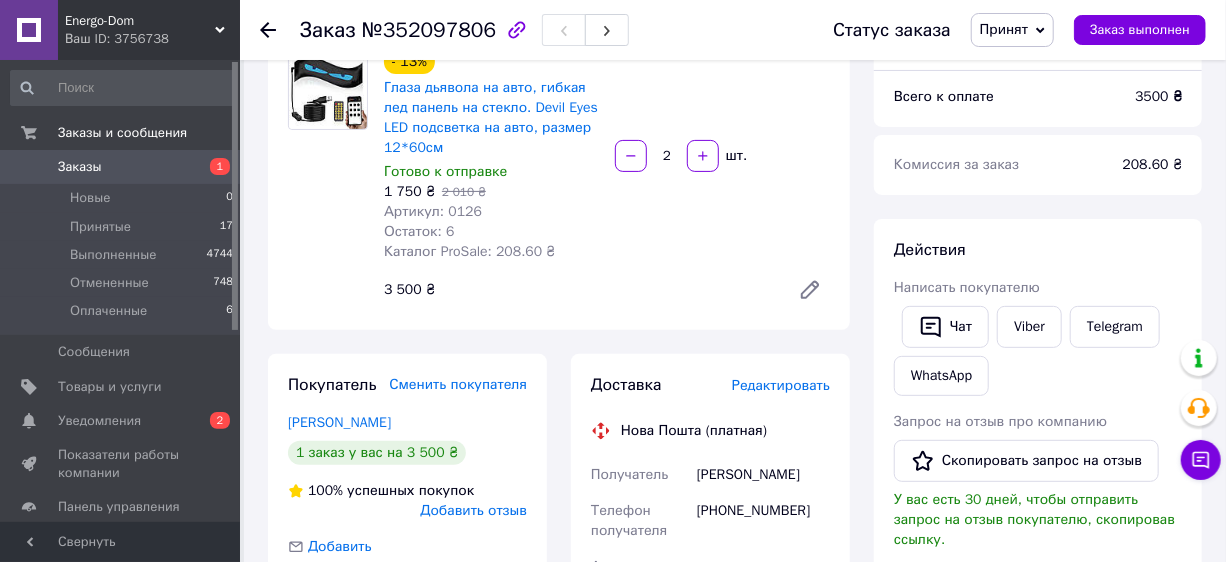 scroll, scrollTop: 363, scrollLeft: 0, axis: vertical 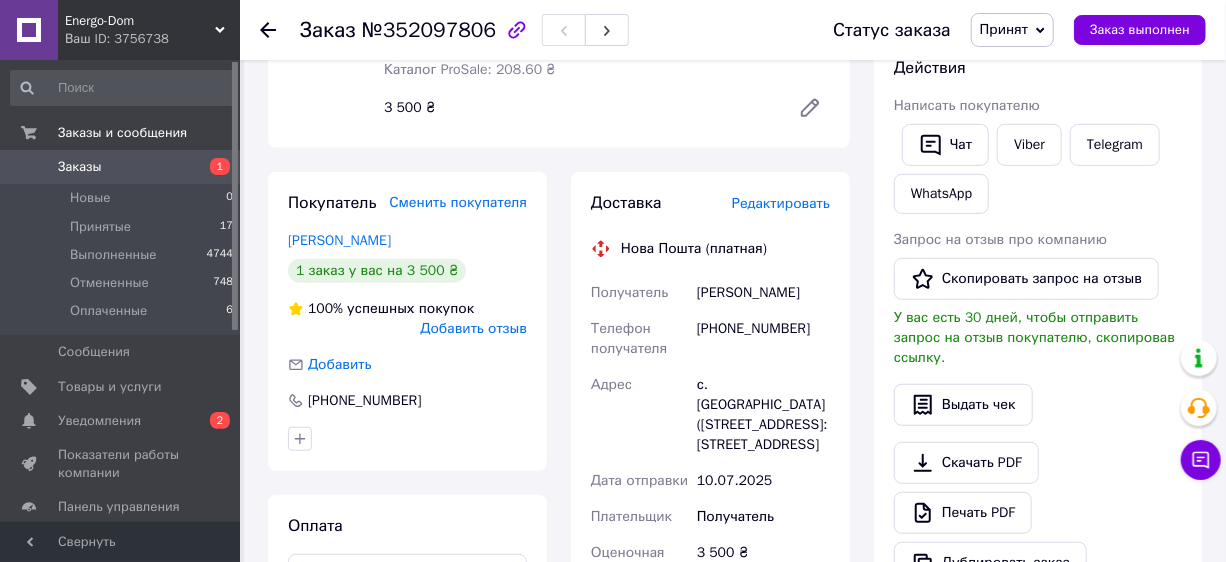 click on "[PHONE_NUMBER]" at bounding box center (763, 339) 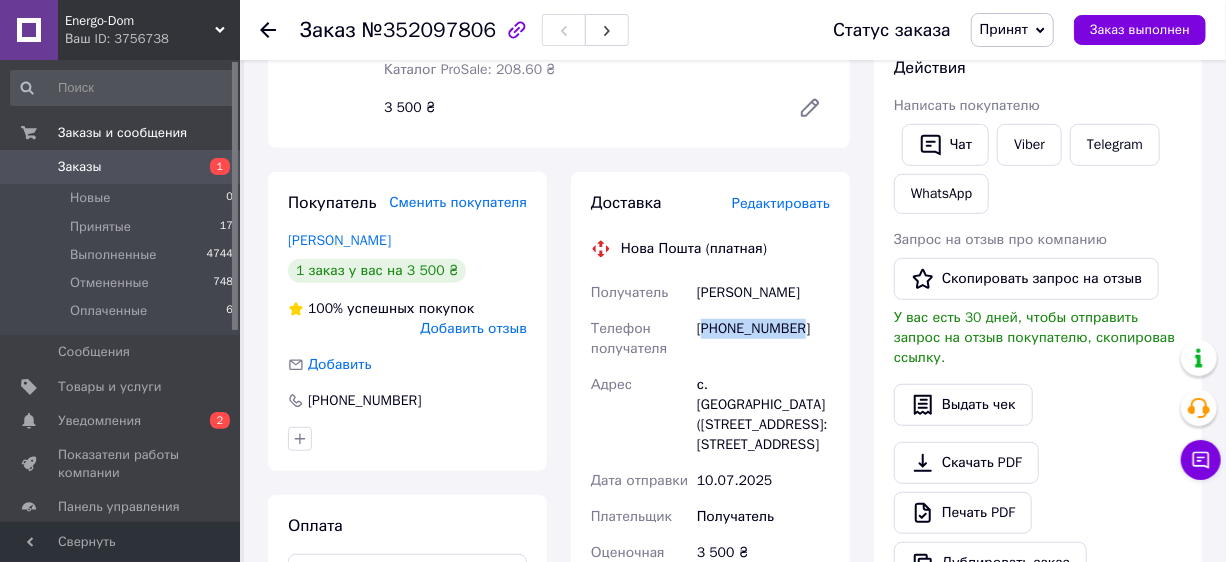 click on "[PHONE_NUMBER]" at bounding box center (763, 339) 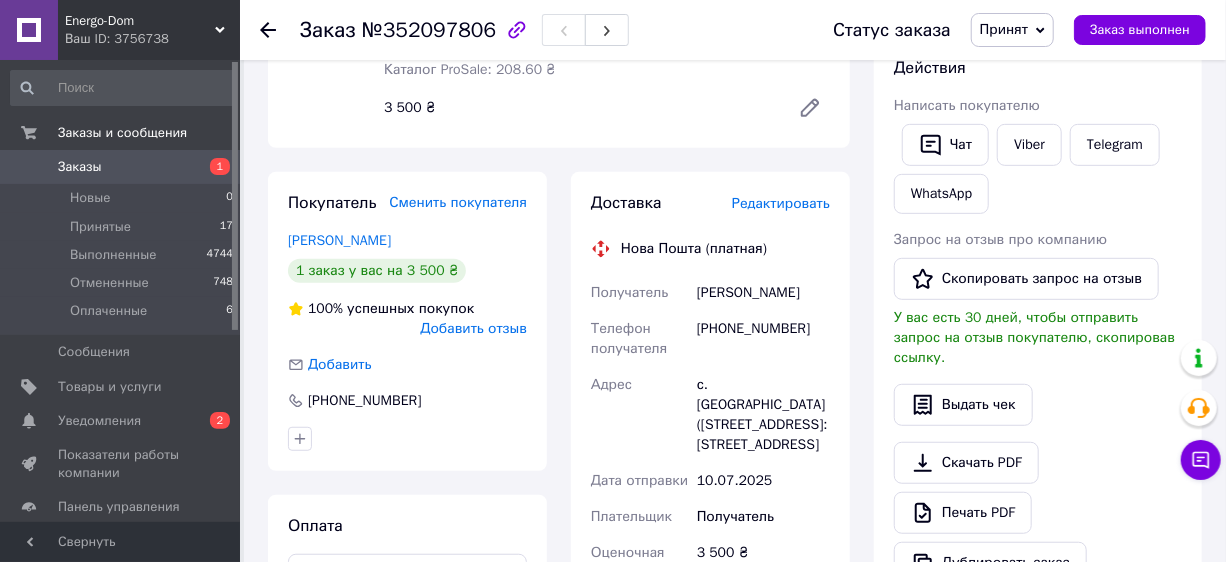click on "[PERSON_NAME]" at bounding box center (763, 293) 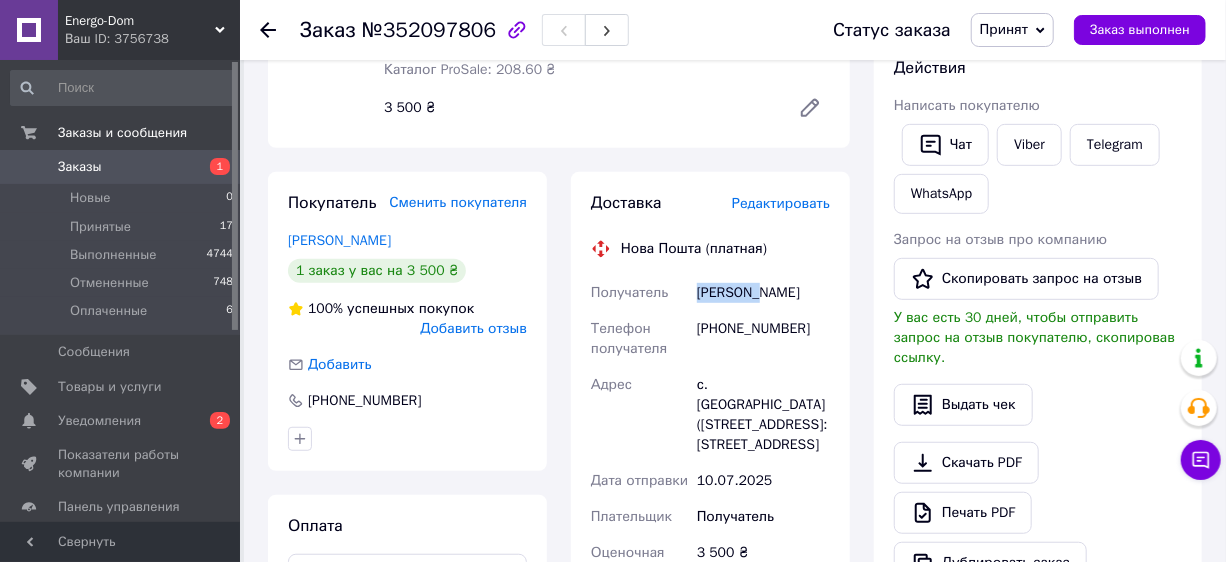 click on "[PERSON_NAME]" at bounding box center [763, 293] 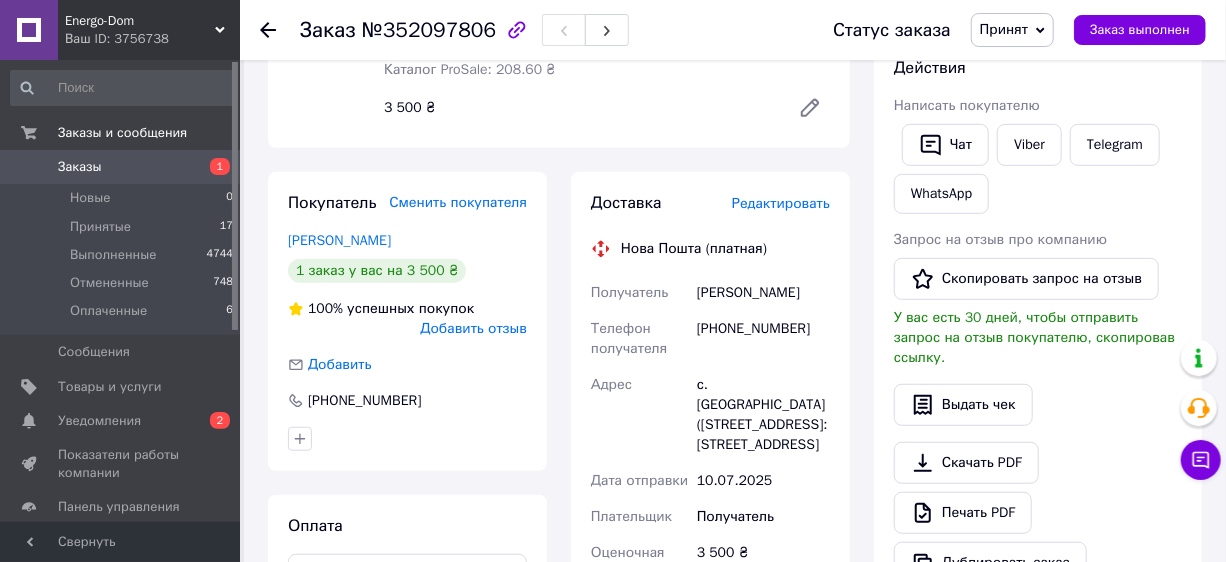 click on "[PERSON_NAME]" at bounding box center (763, 293) 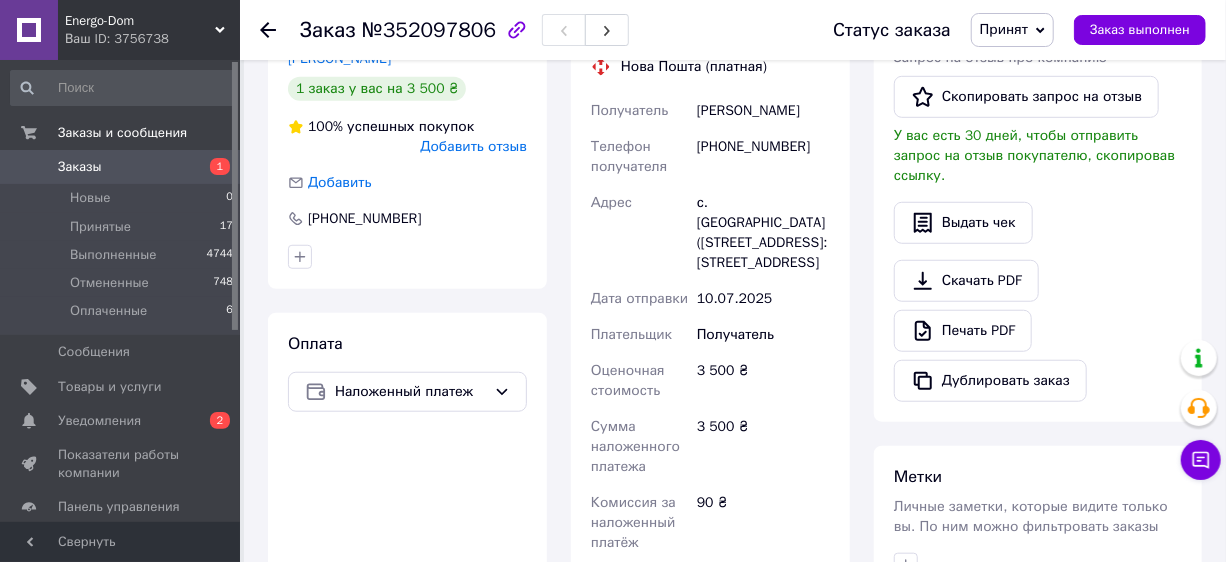 scroll, scrollTop: 909, scrollLeft: 0, axis: vertical 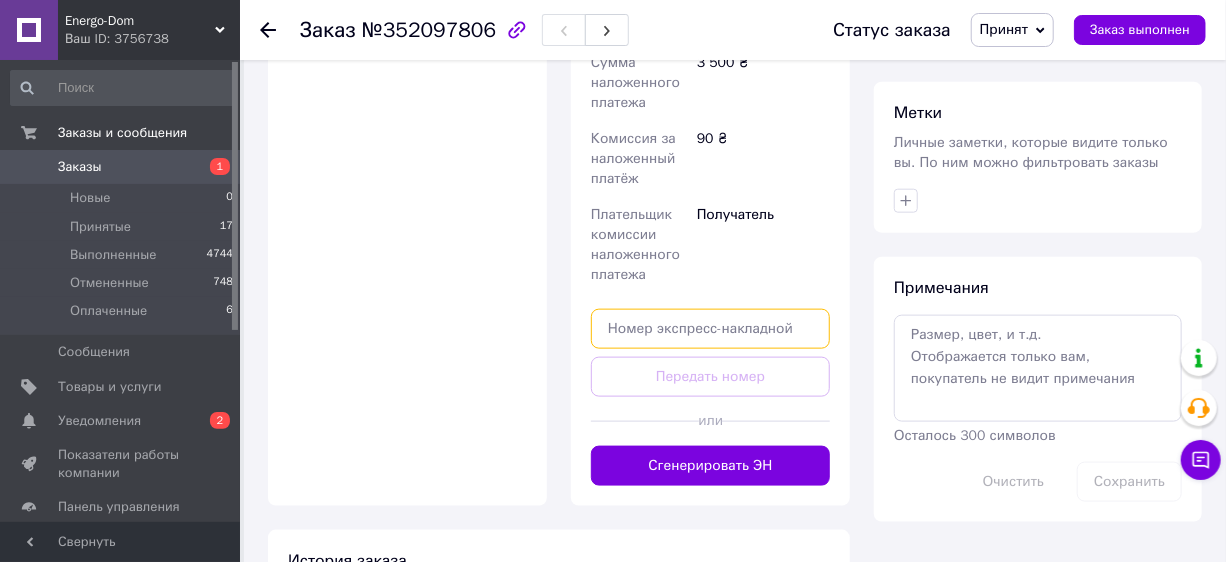 click at bounding box center [710, 329] 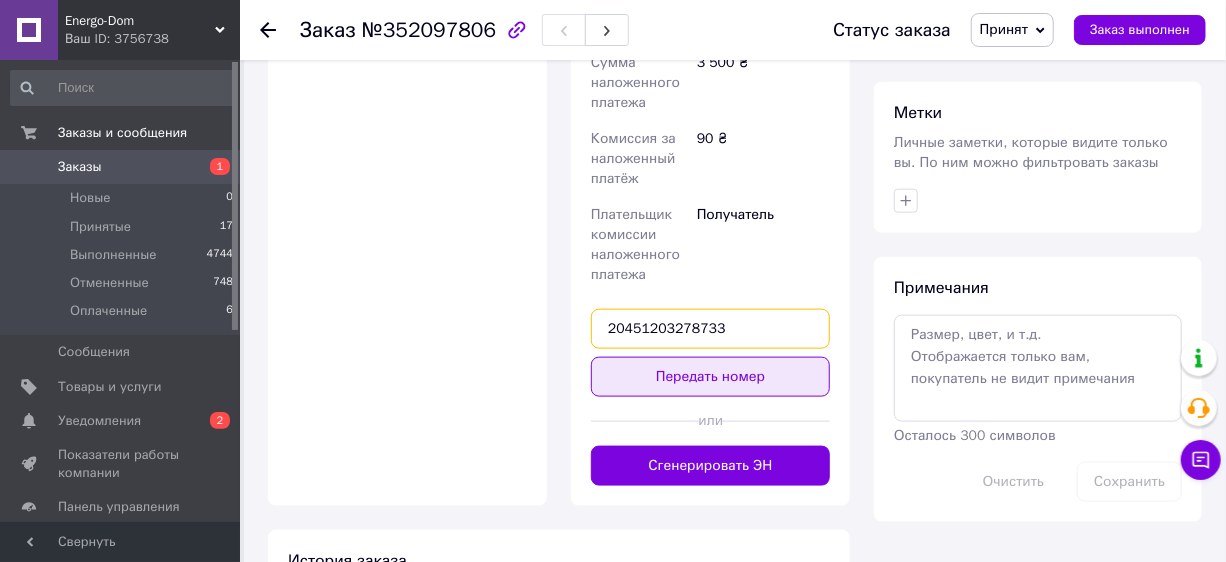 type on "20451203278733" 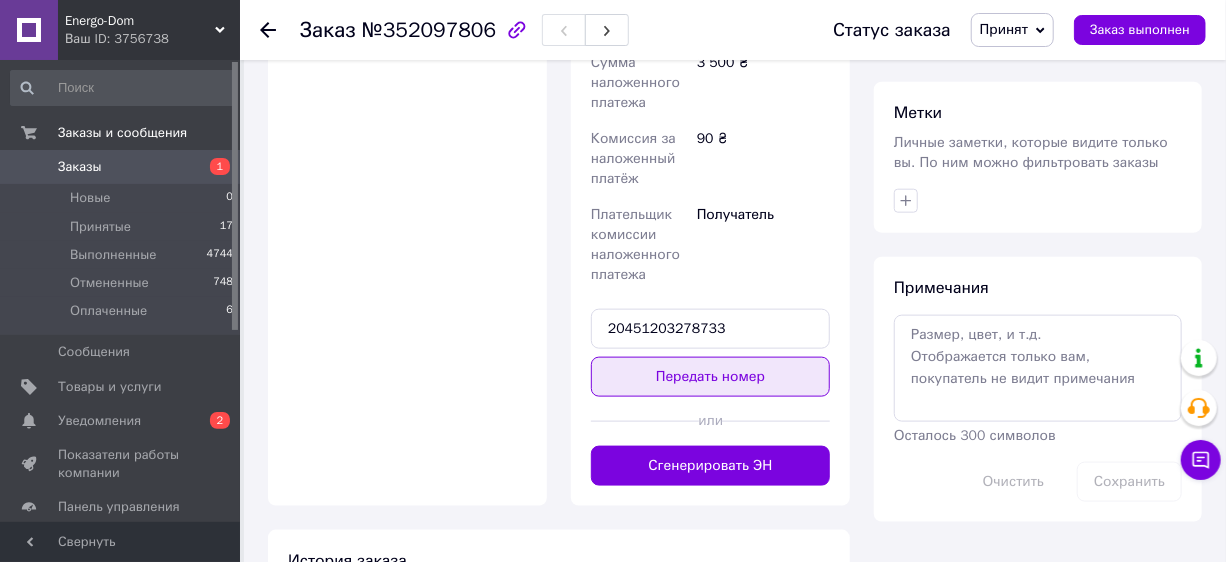 click on "Передать номер" at bounding box center [710, 377] 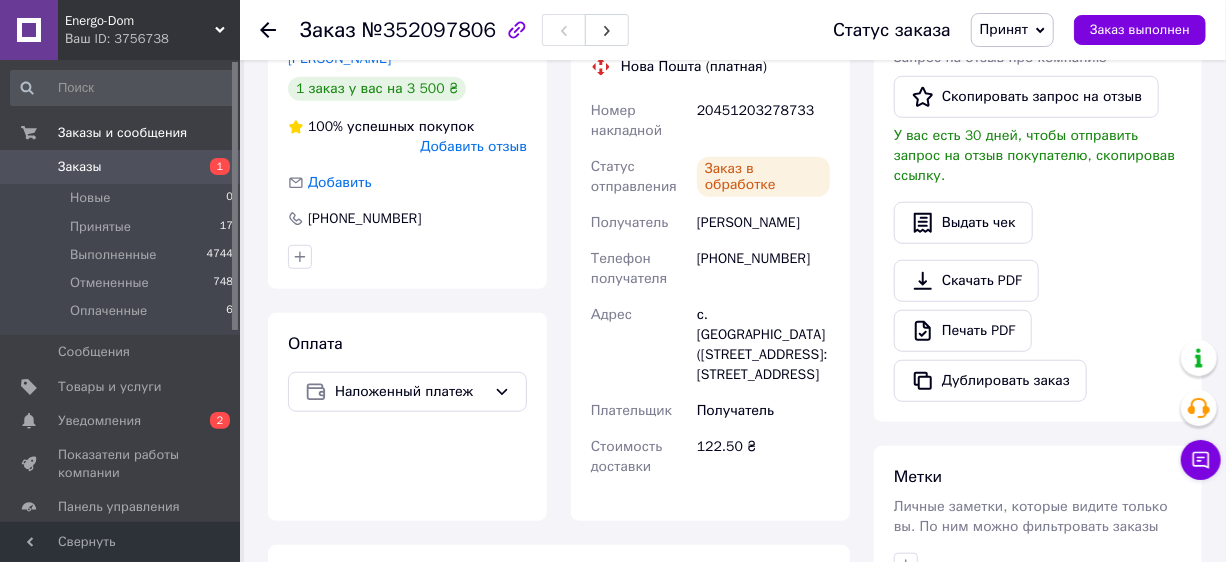 scroll, scrollTop: 363, scrollLeft: 0, axis: vertical 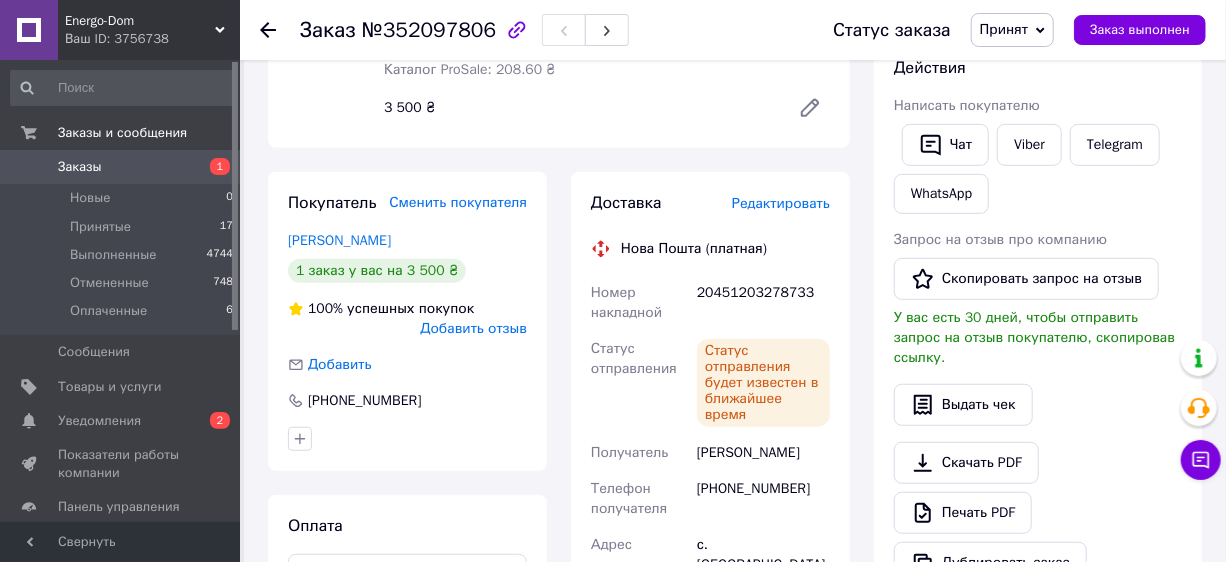 click on "Заказы 1" at bounding box center [122, 167] 